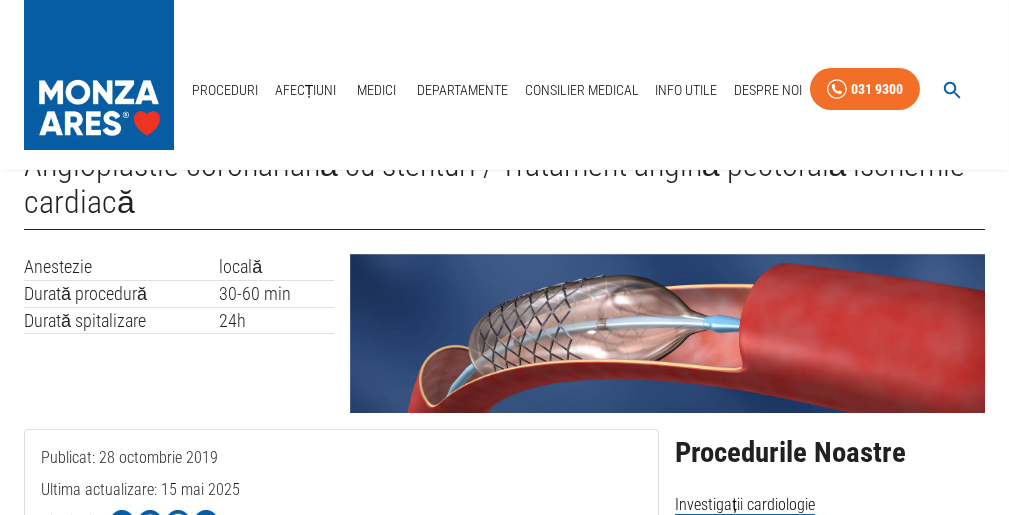 scroll, scrollTop: 0, scrollLeft: 0, axis: both 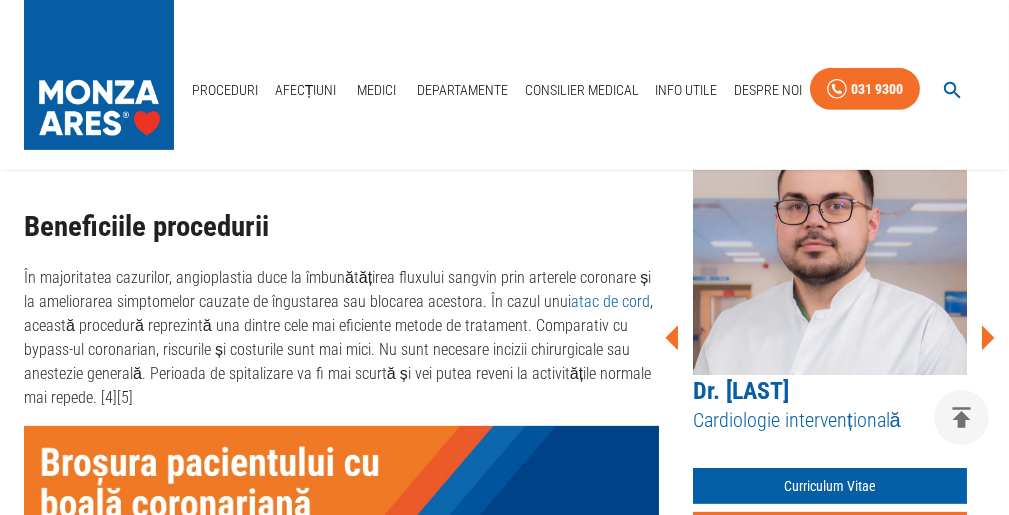 click 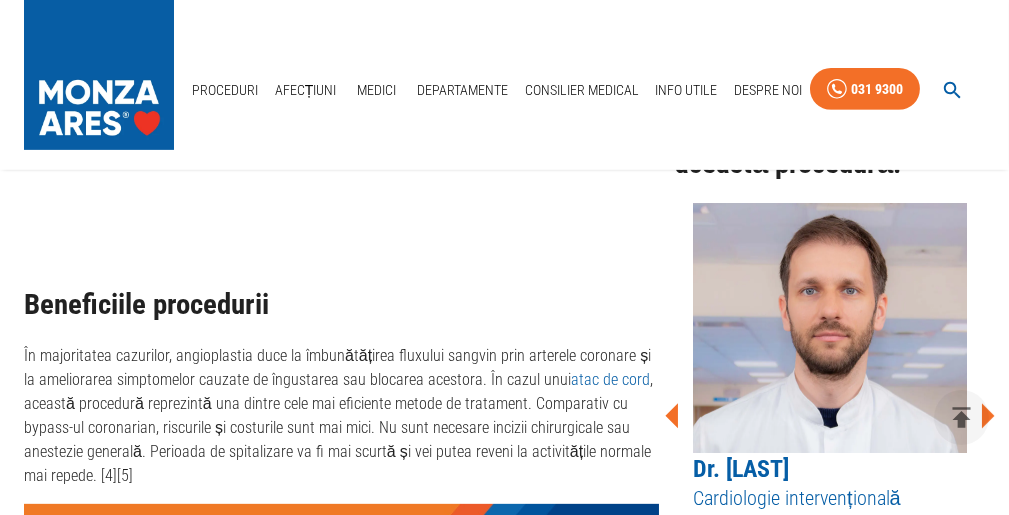 scroll, scrollTop: 1800, scrollLeft: 0, axis: vertical 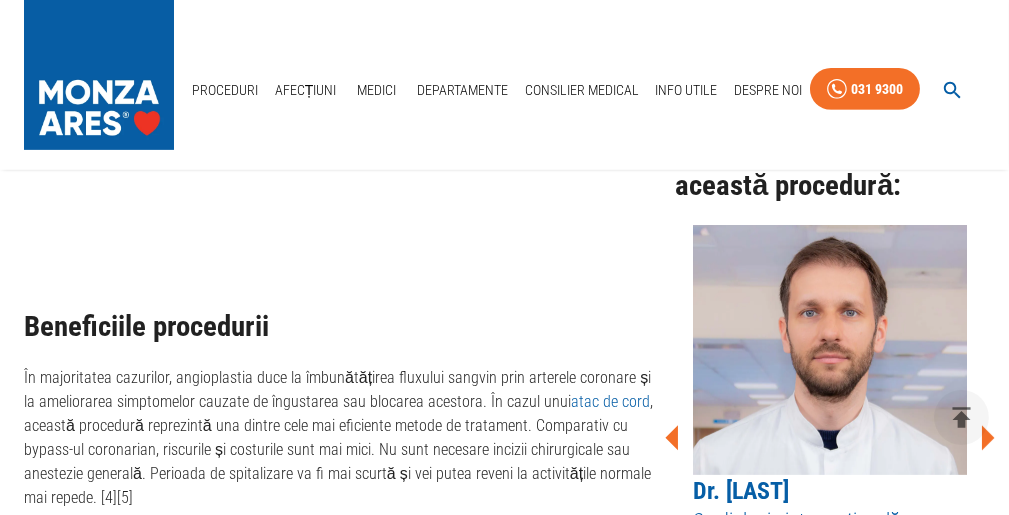 click 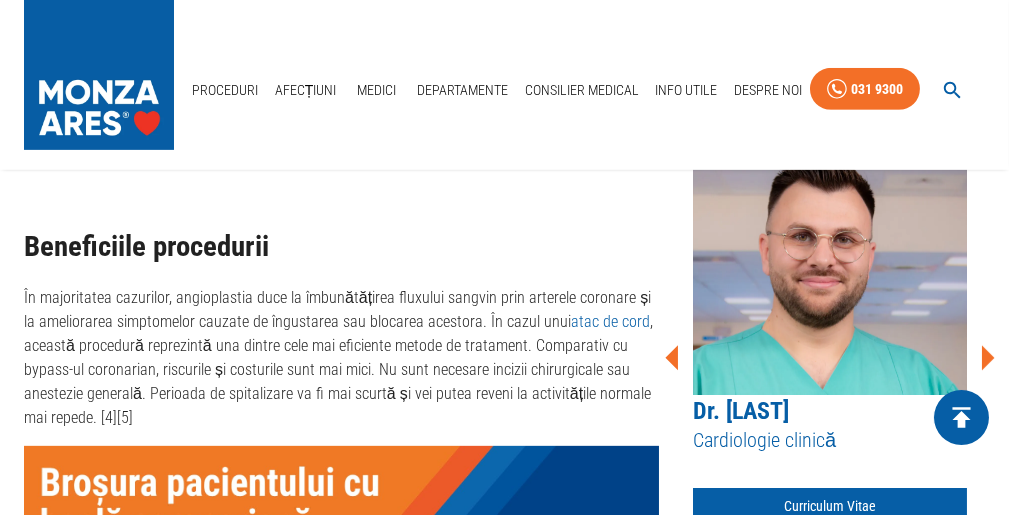 scroll, scrollTop: 1900, scrollLeft: 0, axis: vertical 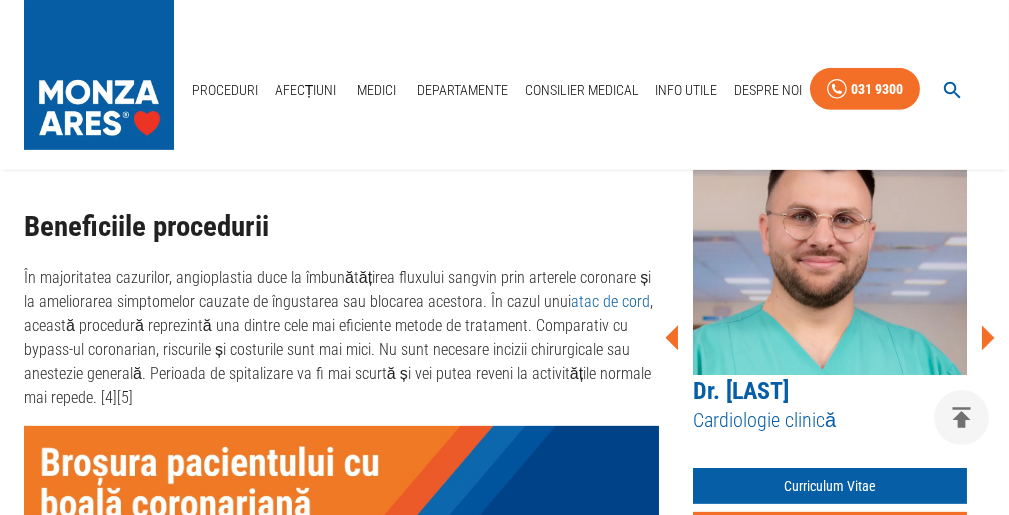 click 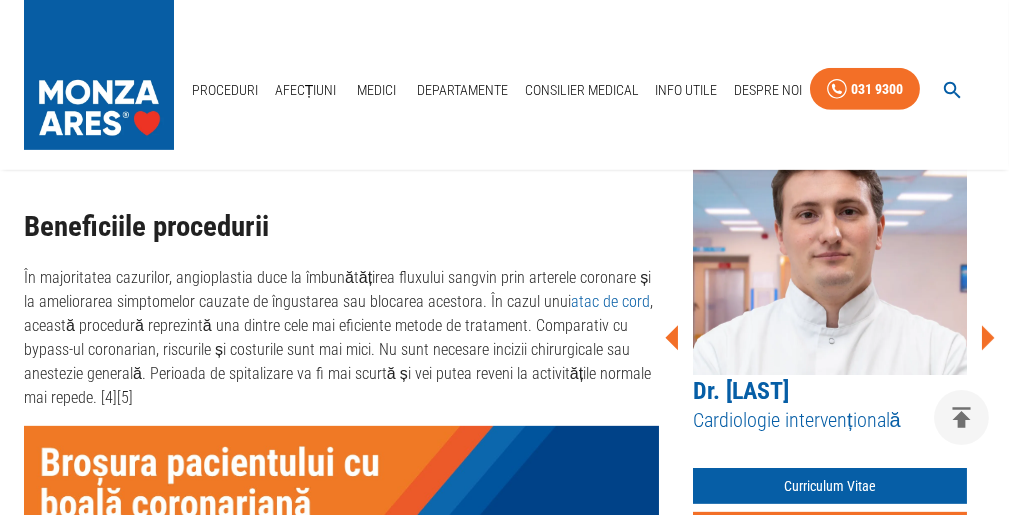click 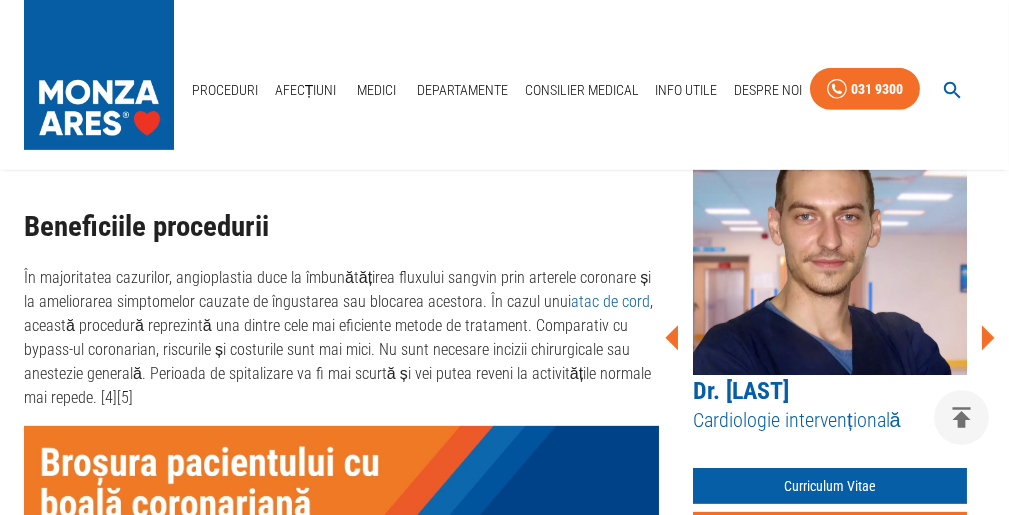 click 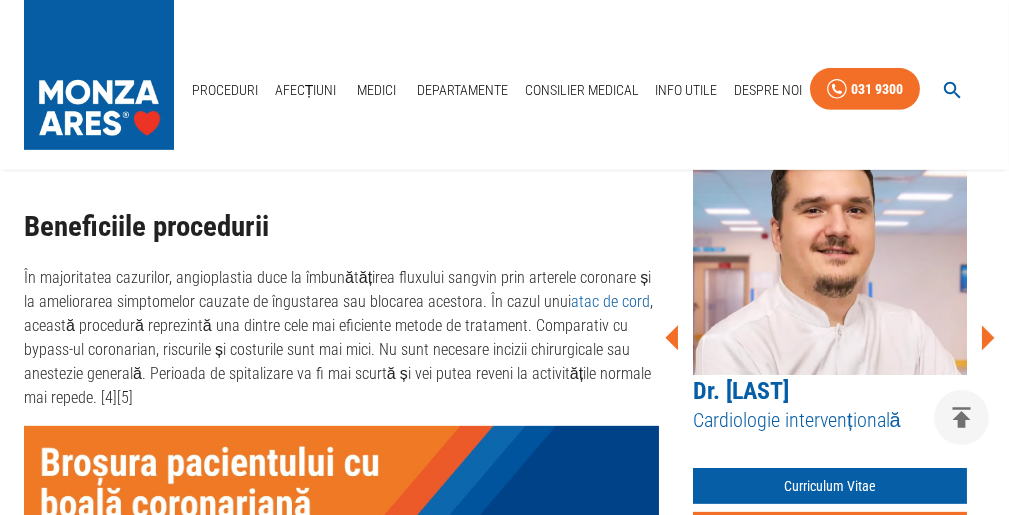 click 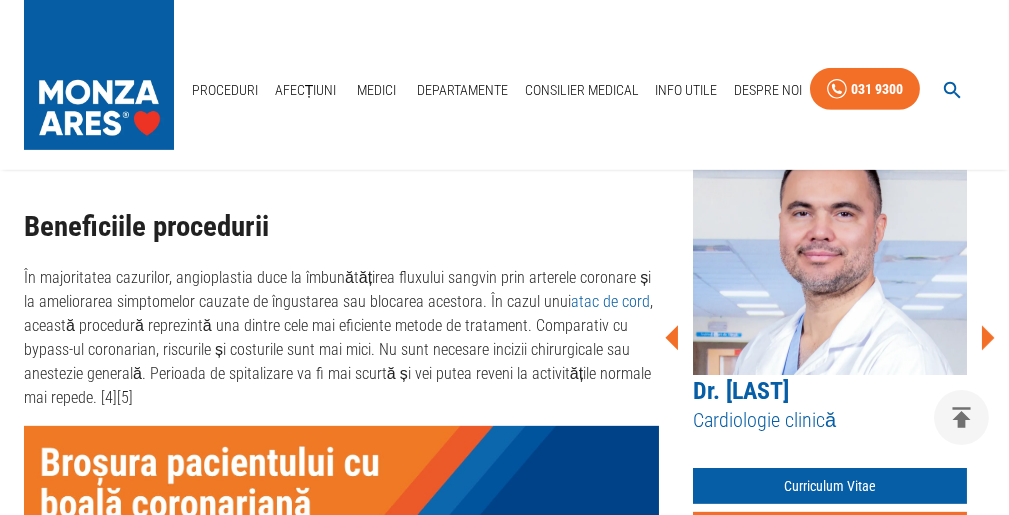 click 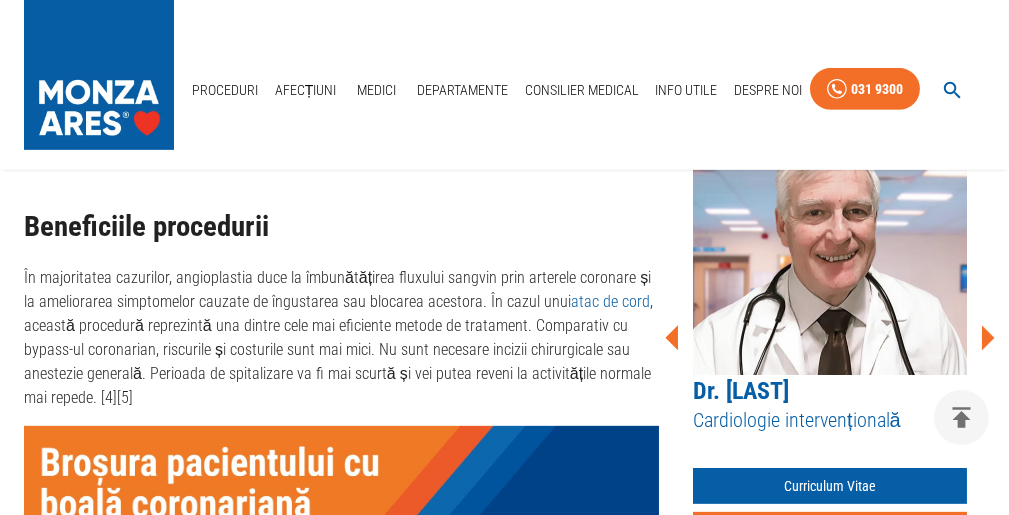 click 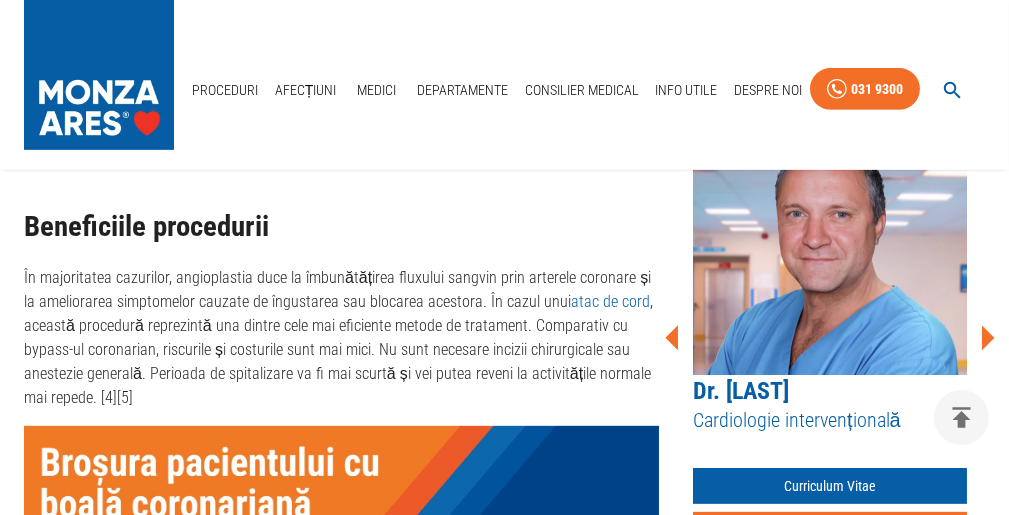 click 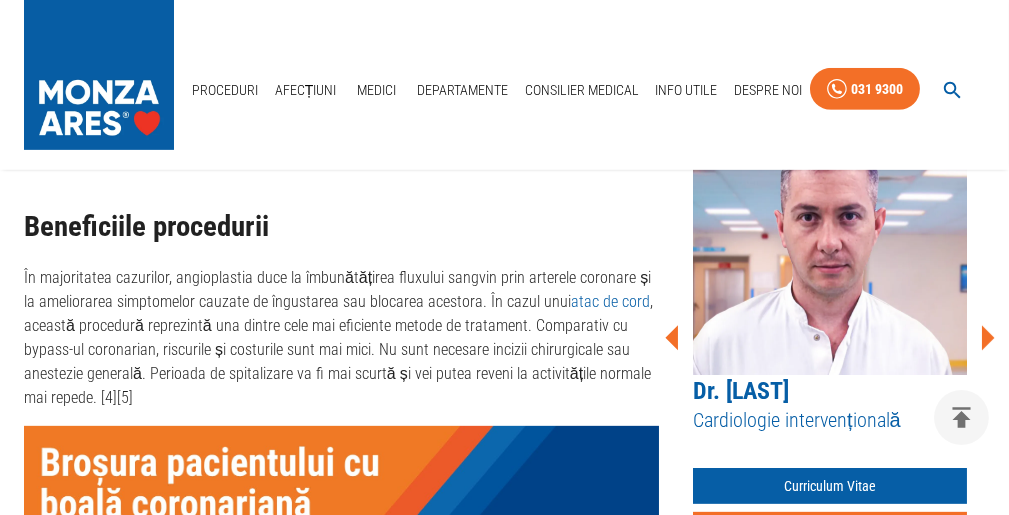 click 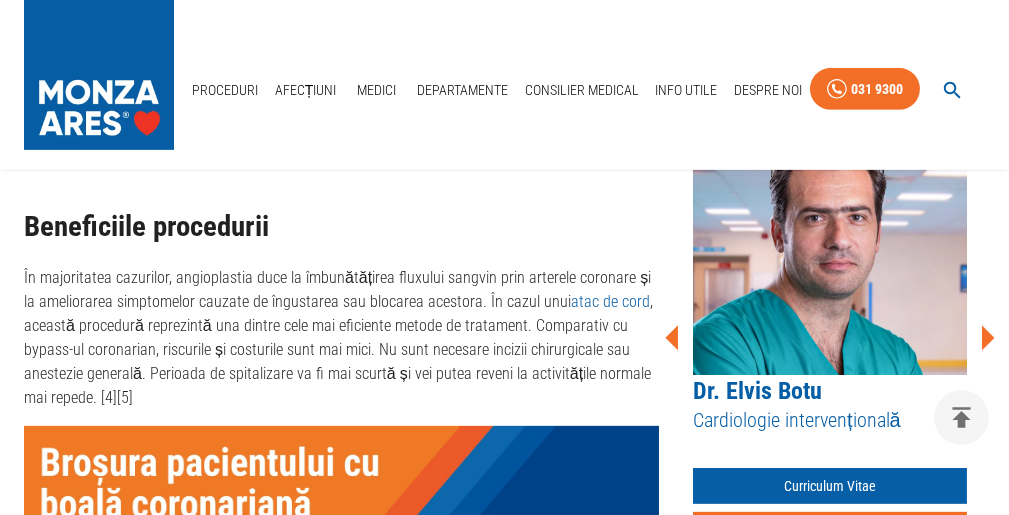 click 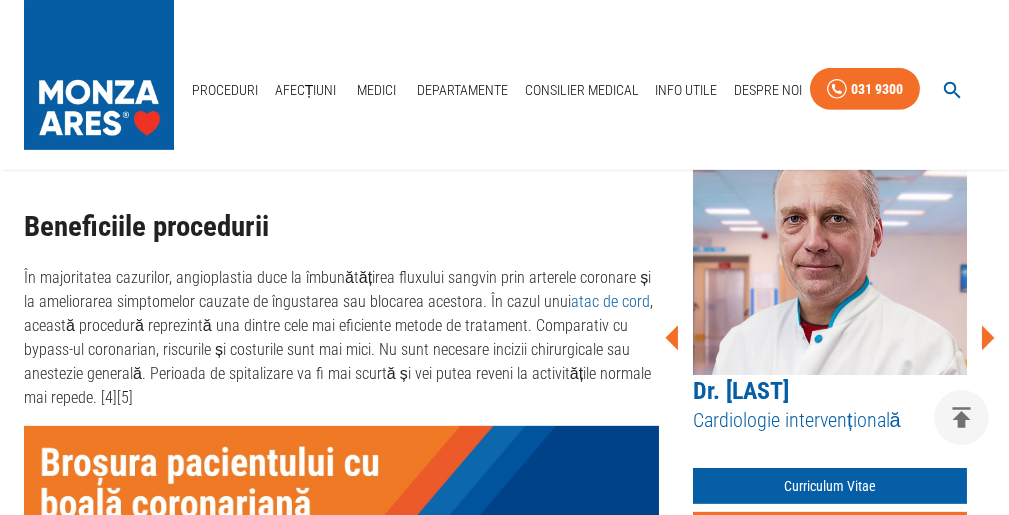 click 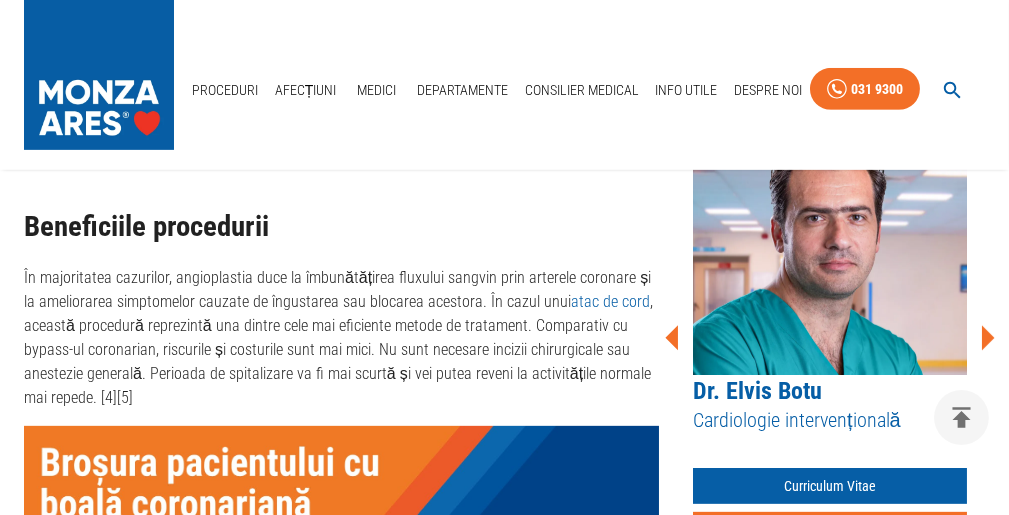 click 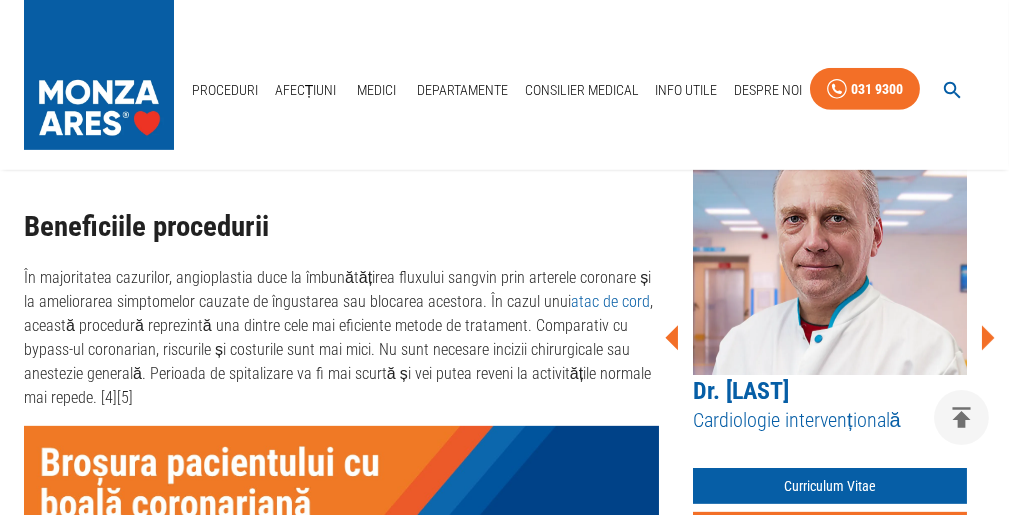 click 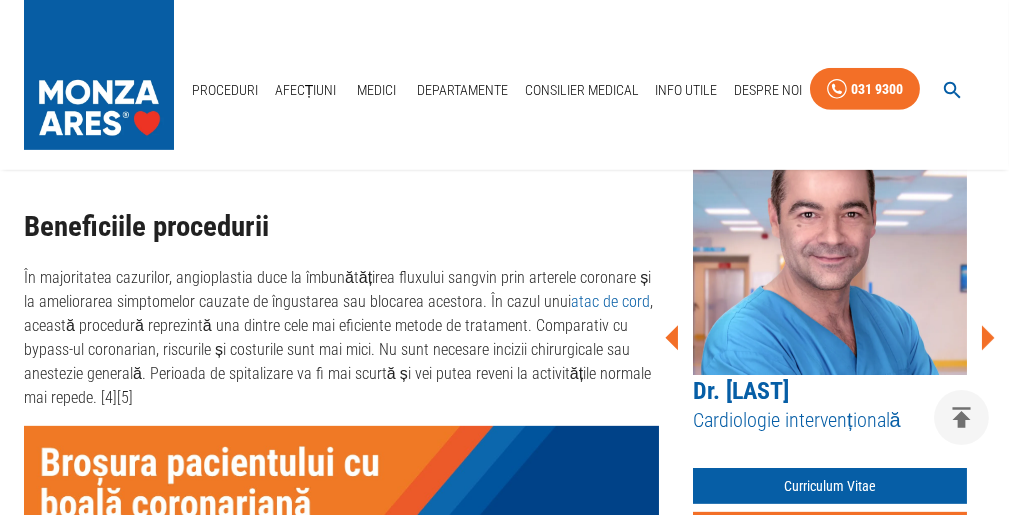 click 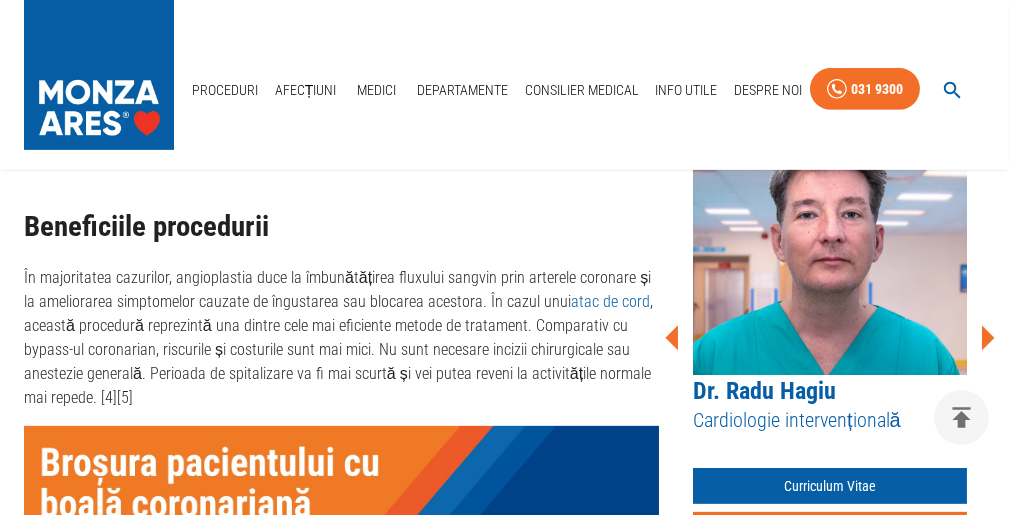 click 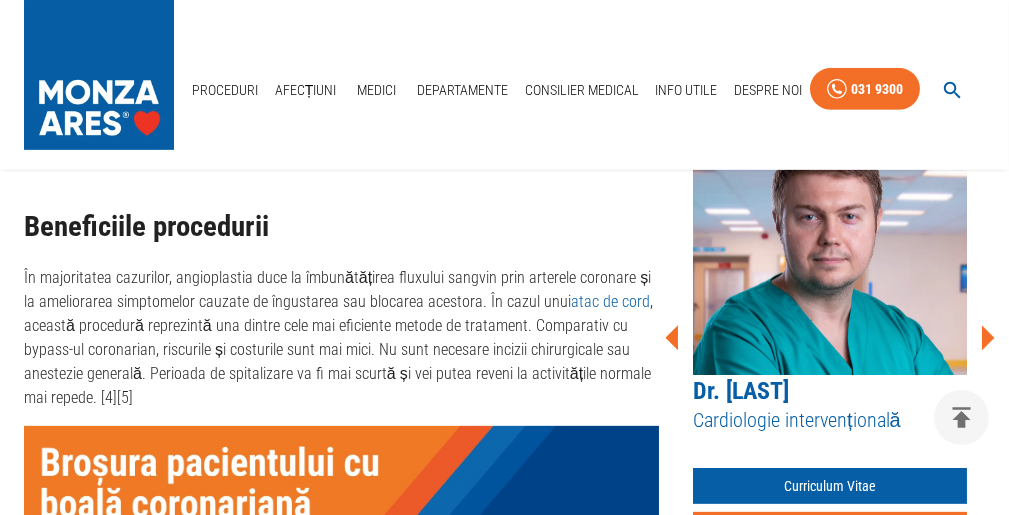 click 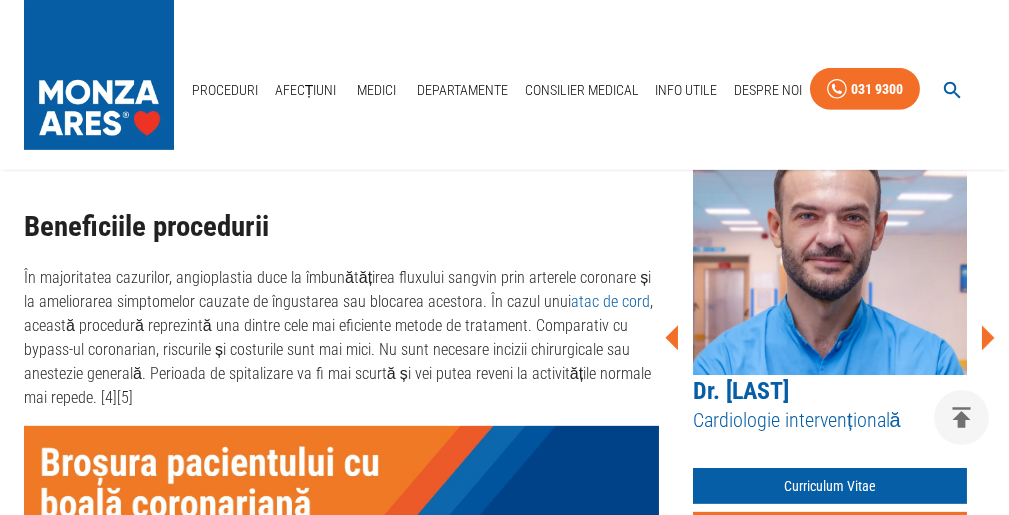 click 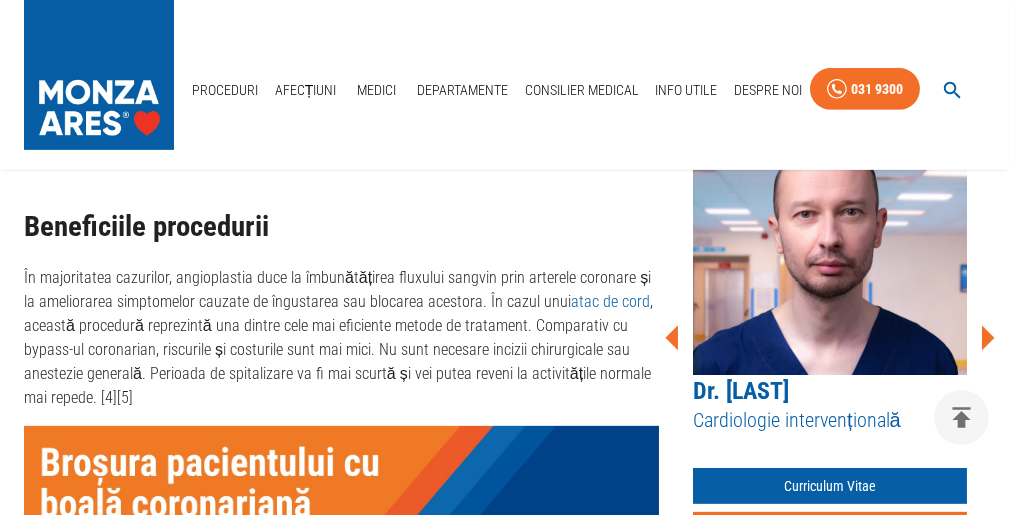click 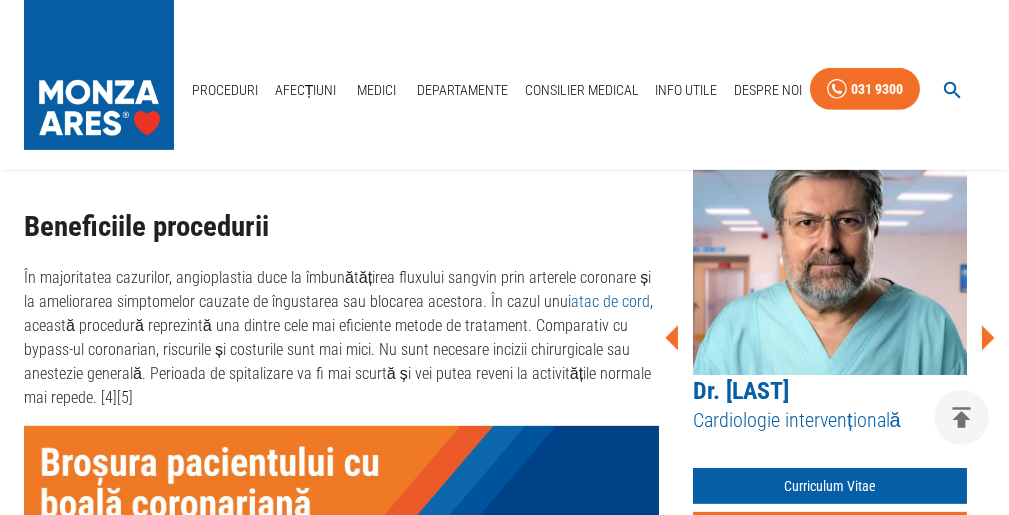 click 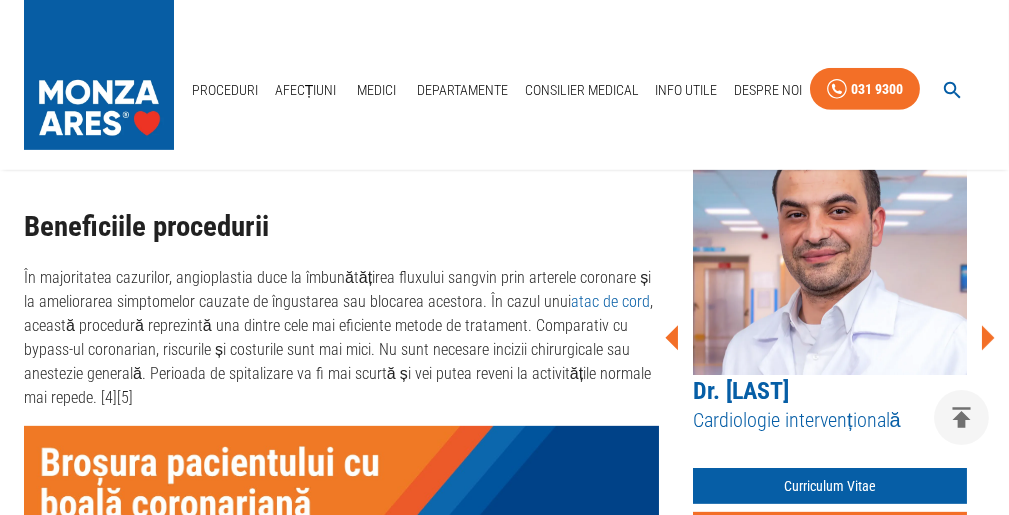 click 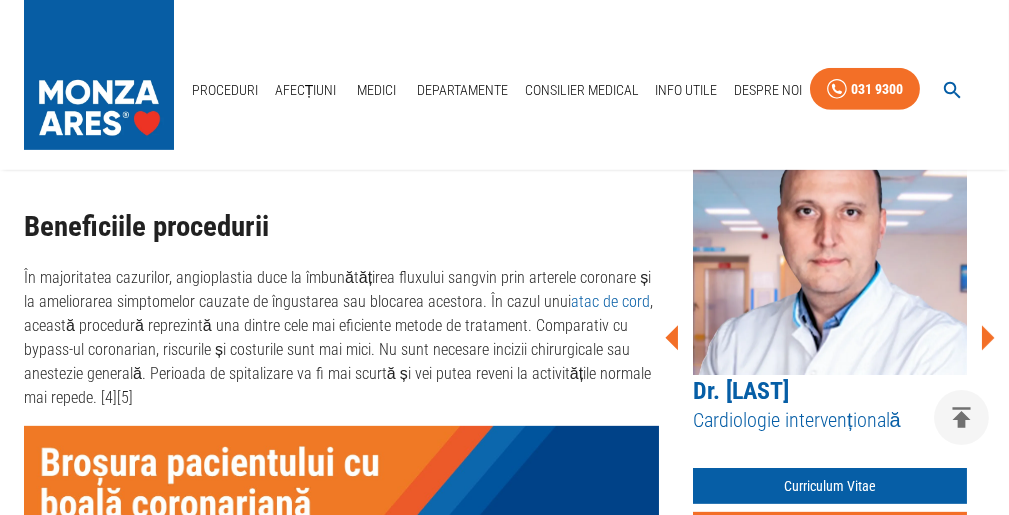 click 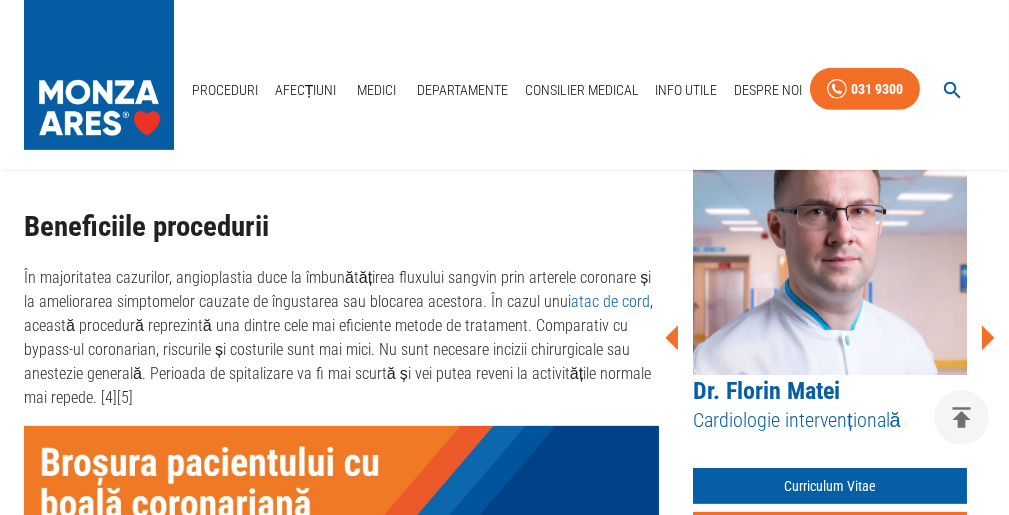 click 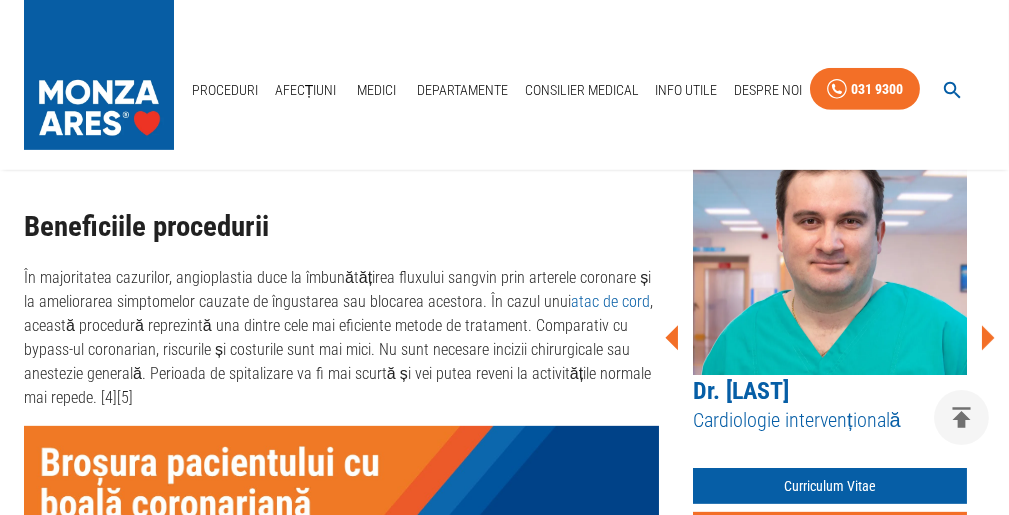 click 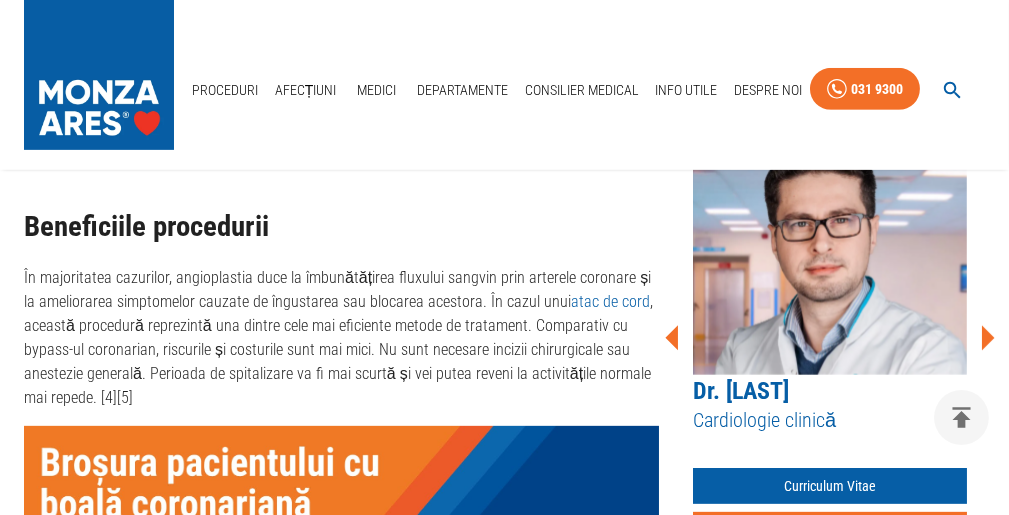 click 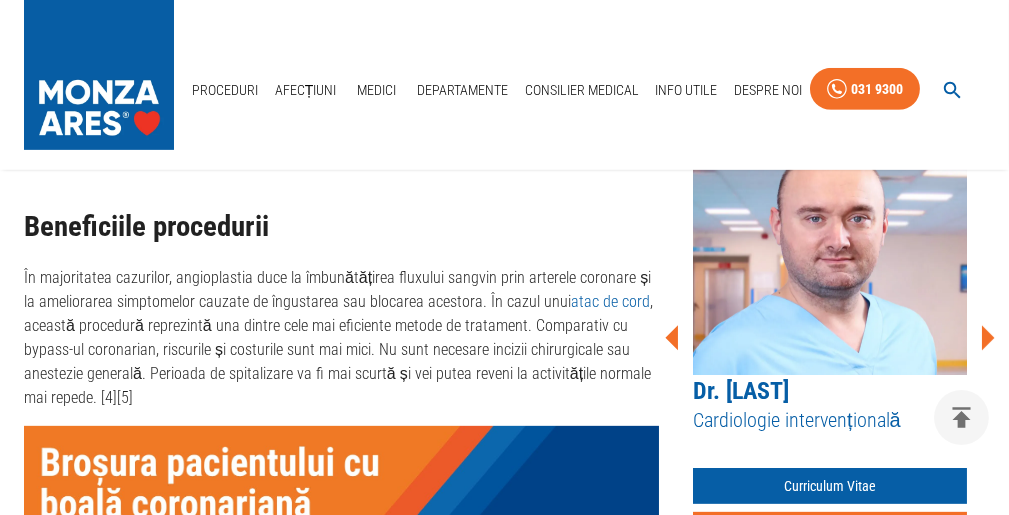 click 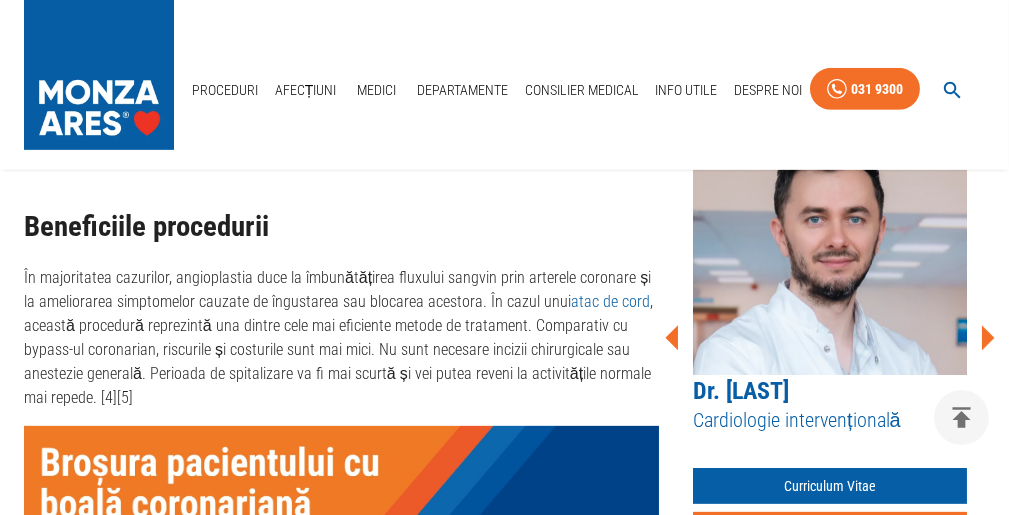 click 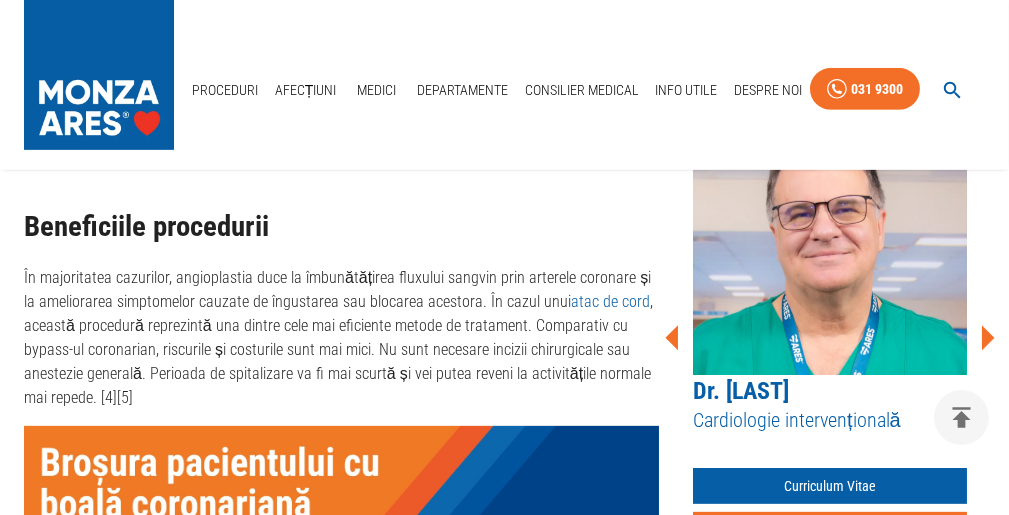 click 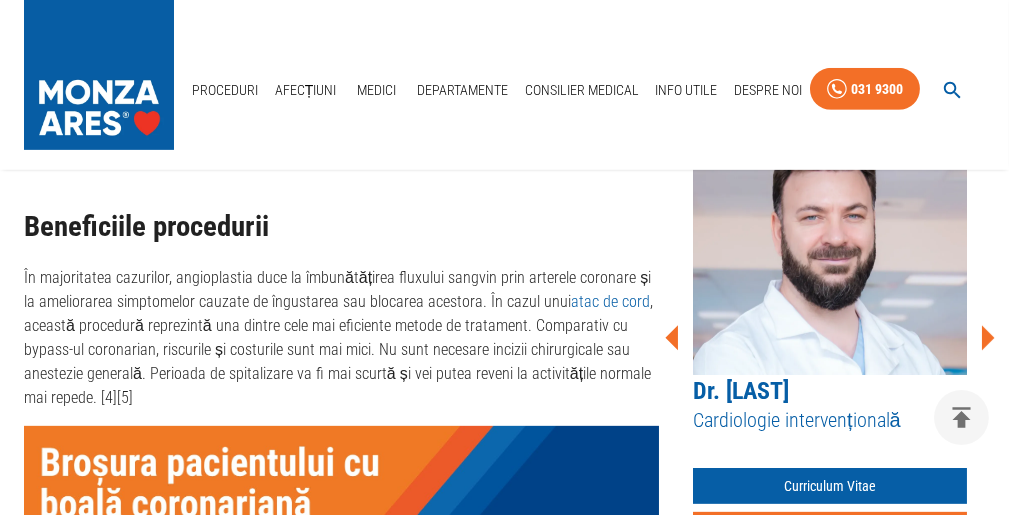 click 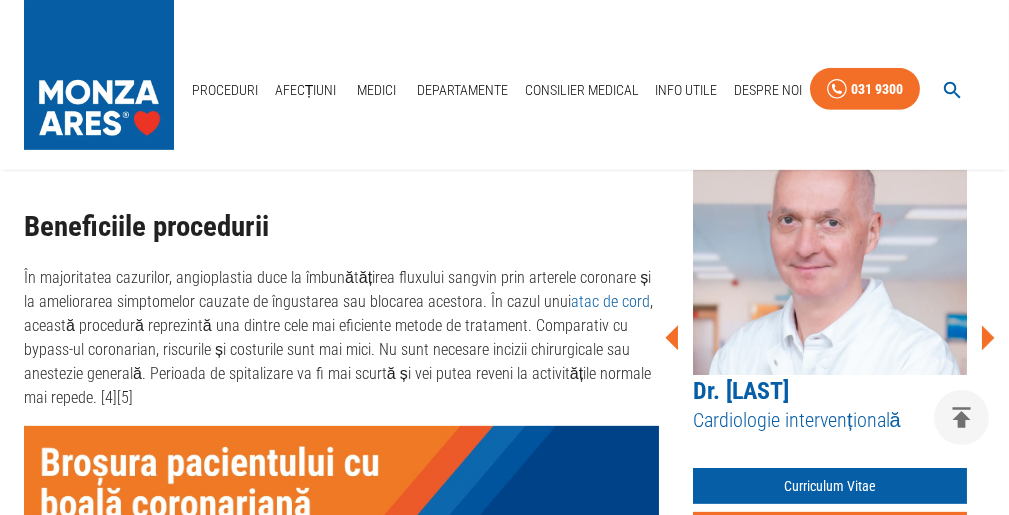 scroll, scrollTop: 2000, scrollLeft: 0, axis: vertical 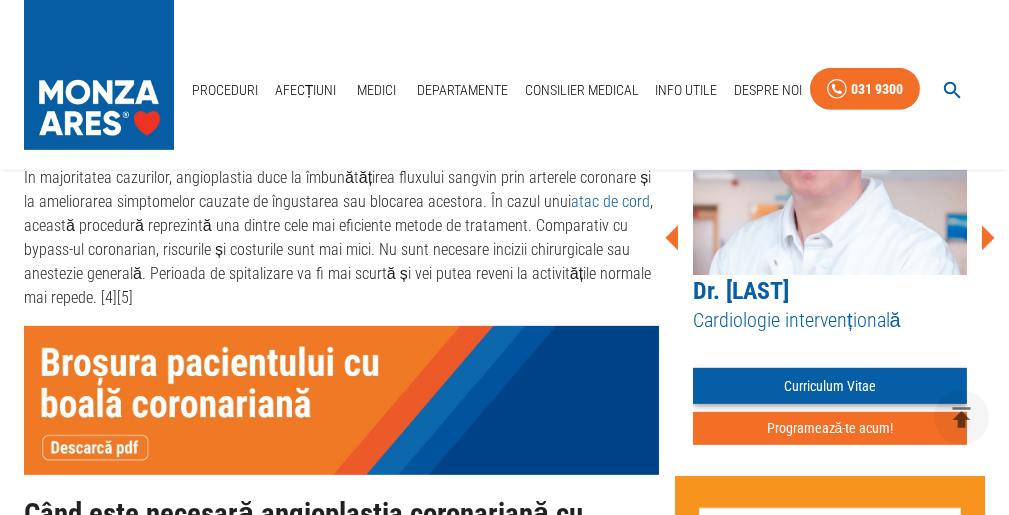 click on "Curriculum Vitae" at bounding box center [830, 386] 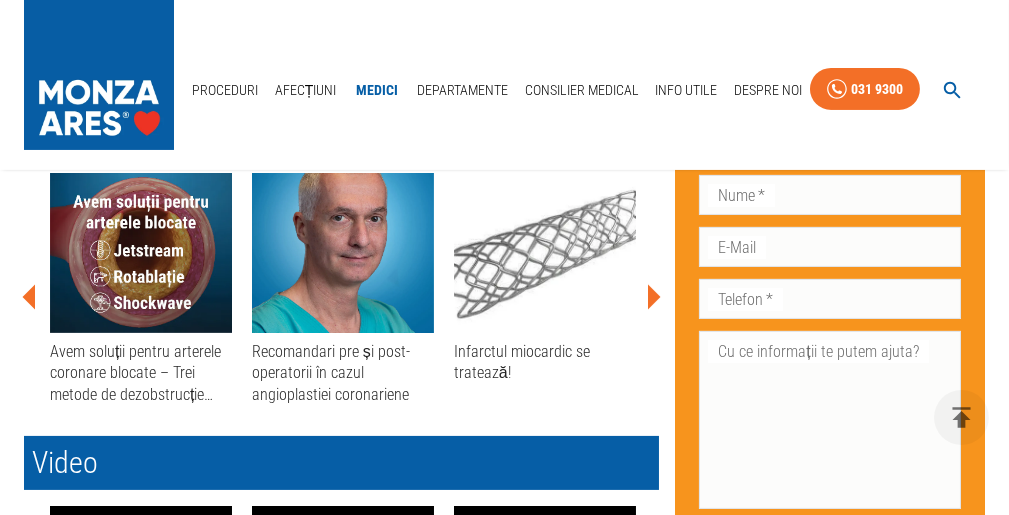 scroll, scrollTop: 900, scrollLeft: 0, axis: vertical 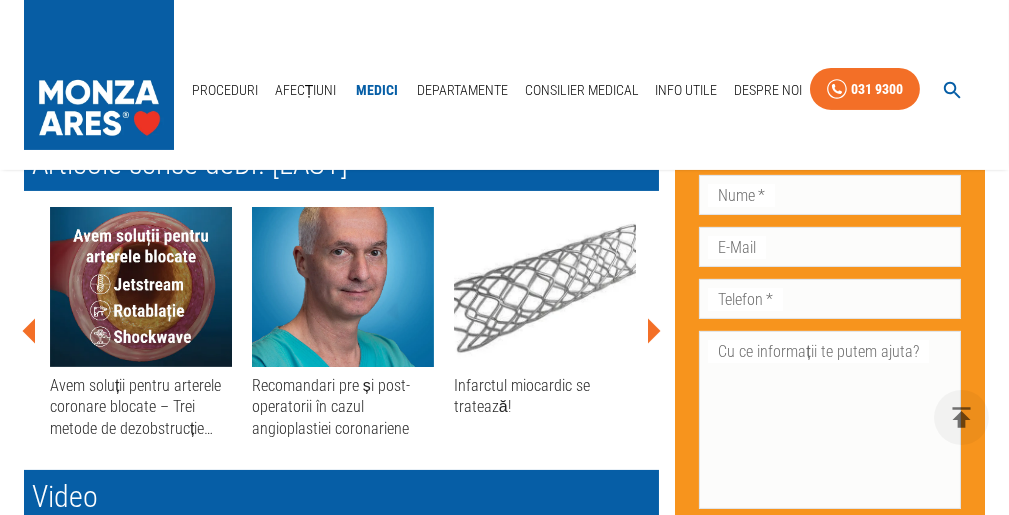 click on "Recomandari pre și post-operatorii în cazul angioplastiei coronariene" at bounding box center (343, 407) 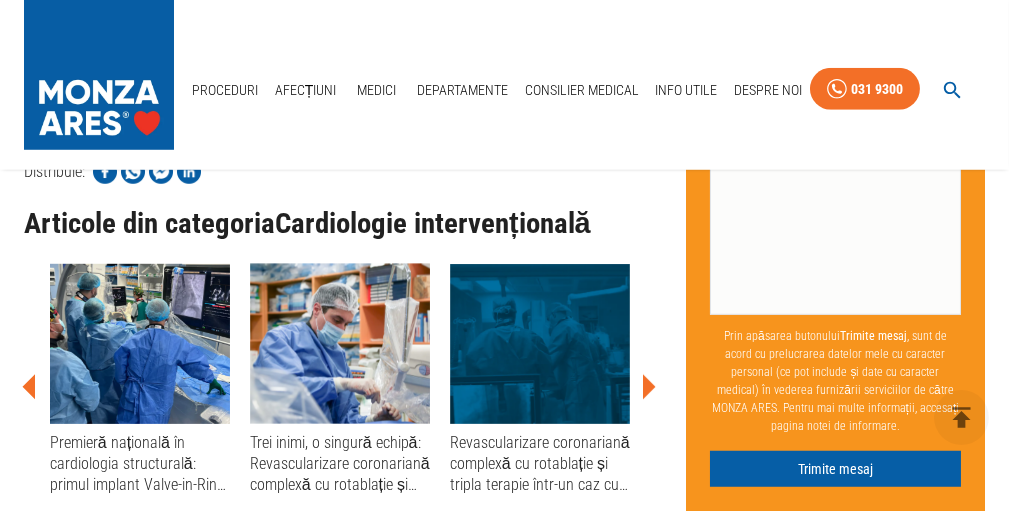 scroll, scrollTop: 3500, scrollLeft: 0, axis: vertical 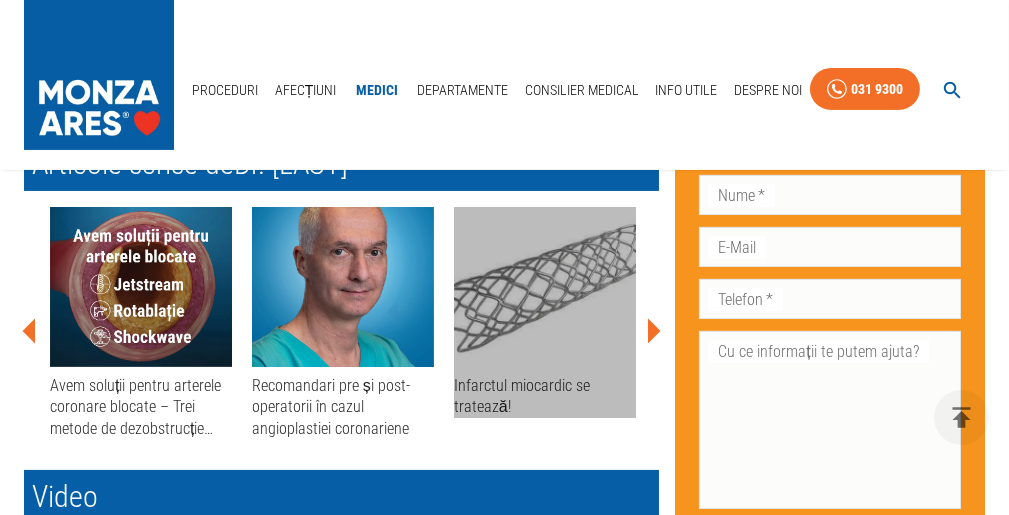 click on "Infarctul miocardic se tratează!" at bounding box center [545, 396] 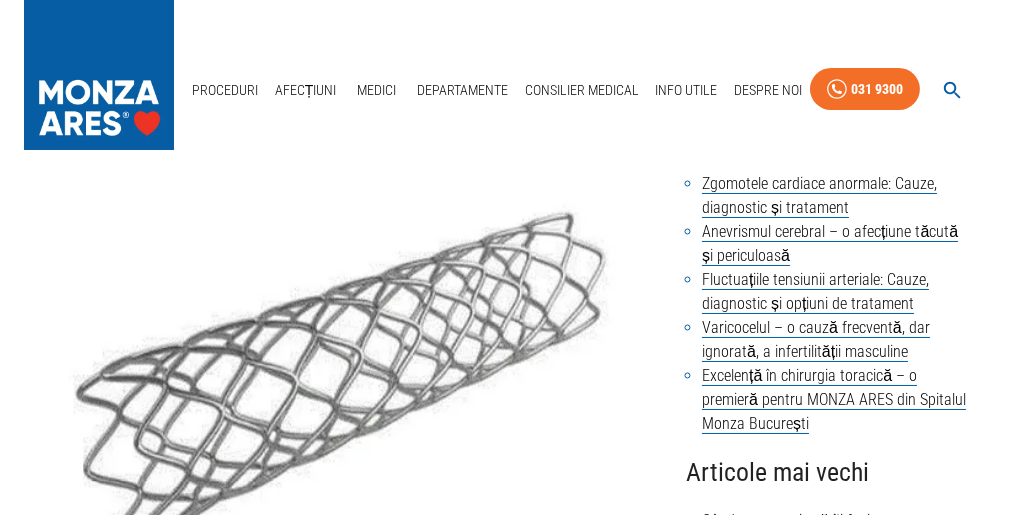 scroll, scrollTop: 0, scrollLeft: 0, axis: both 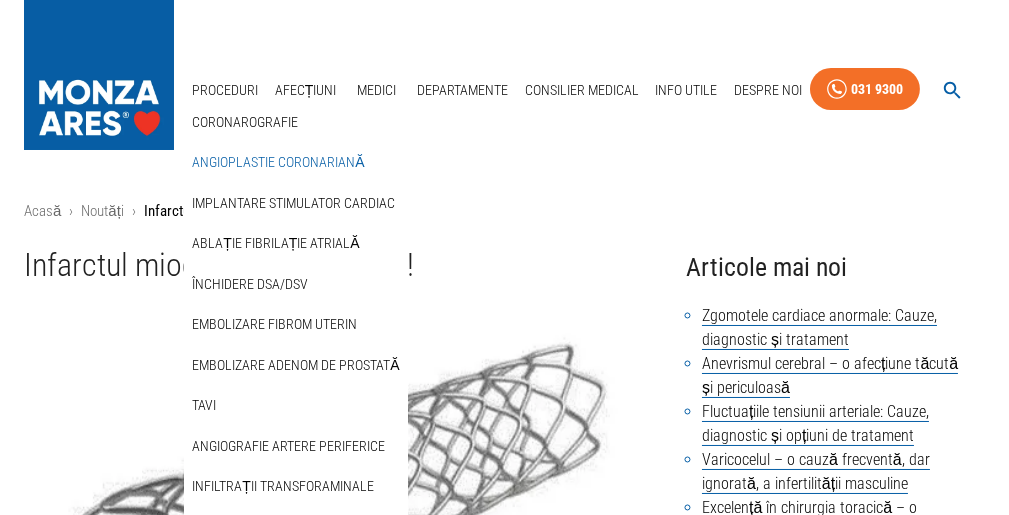 click on "Angioplastie coronariană" at bounding box center (278, 162) 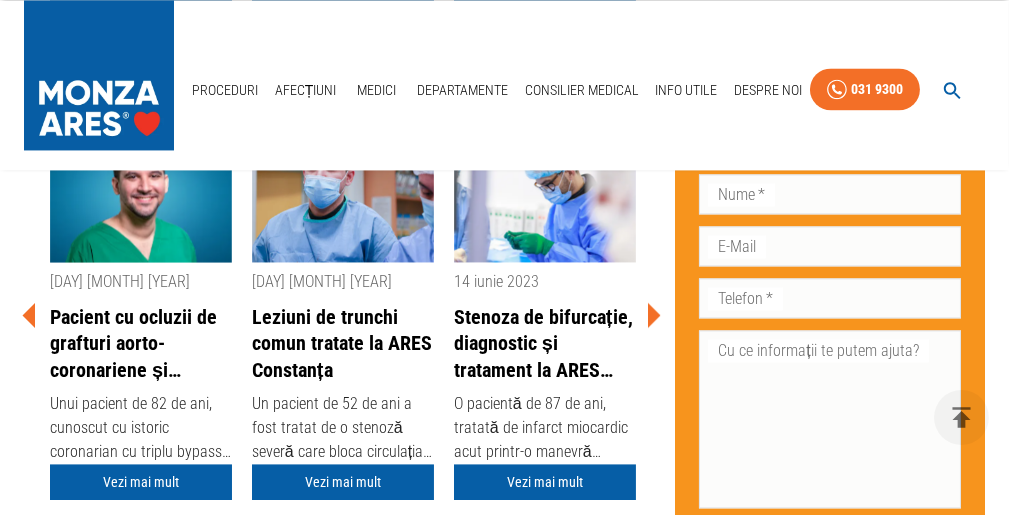 scroll, scrollTop: 8500, scrollLeft: 0, axis: vertical 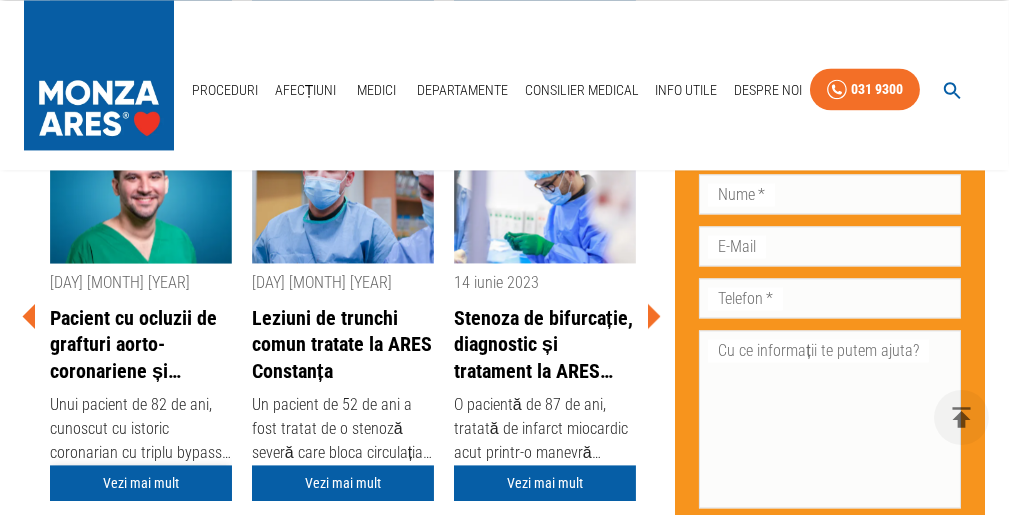 click on "Vezi mai mult" at bounding box center (141, 483) 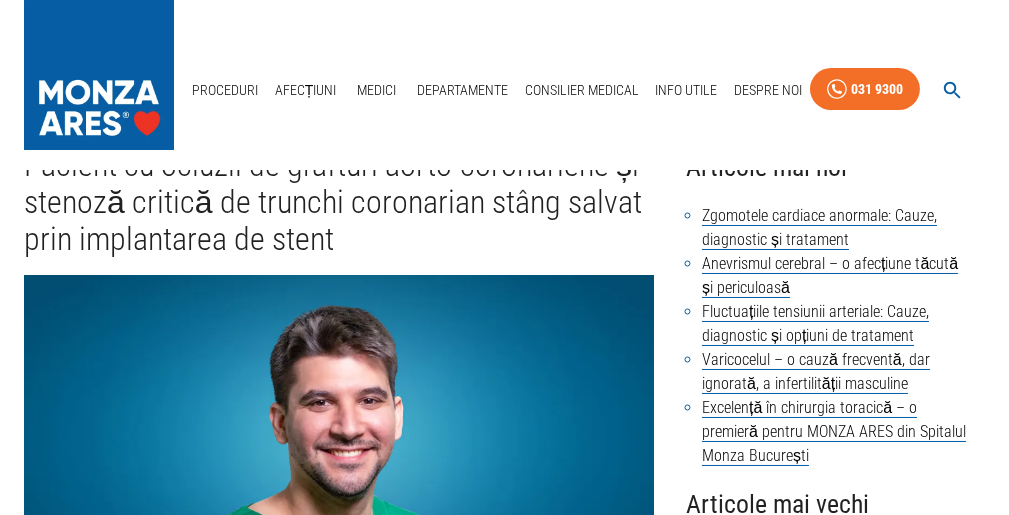 scroll, scrollTop: 0, scrollLeft: 0, axis: both 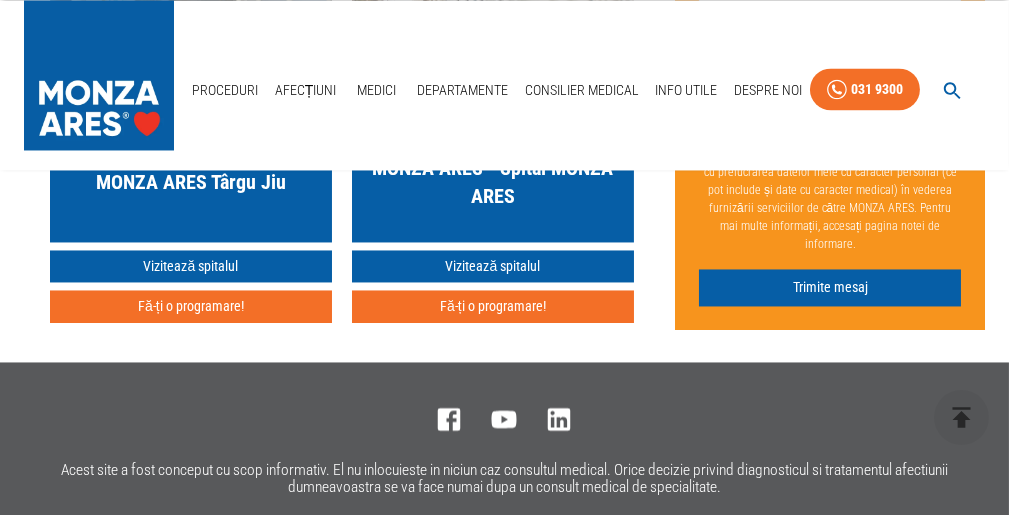 click 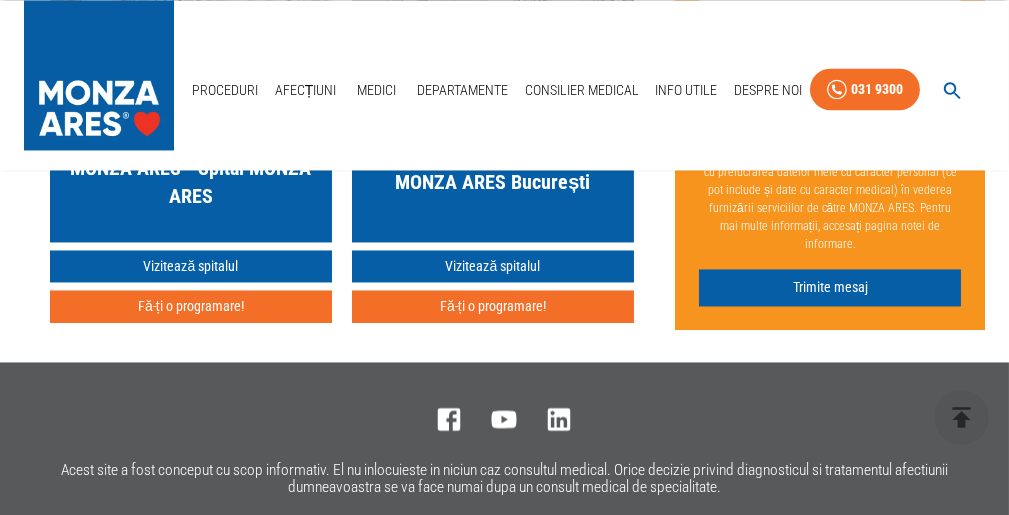 click 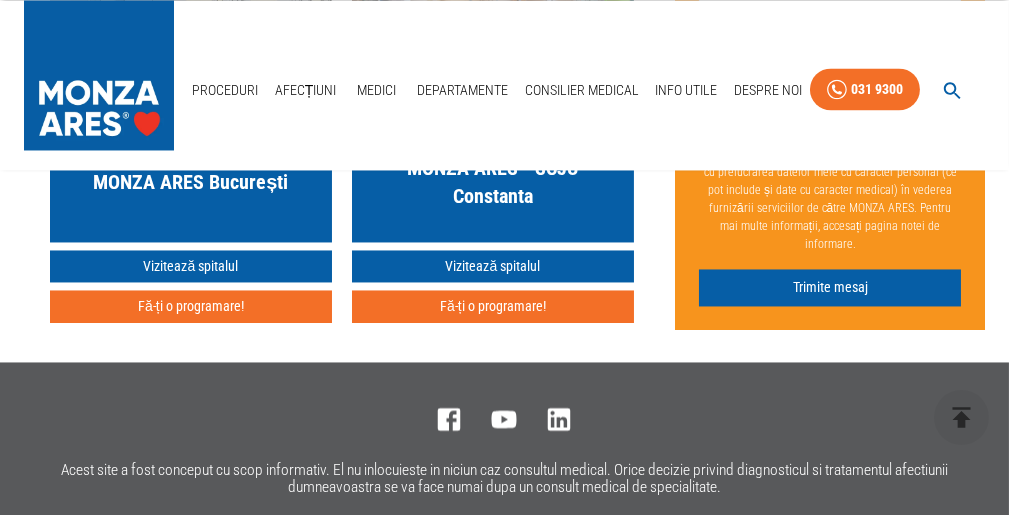 click 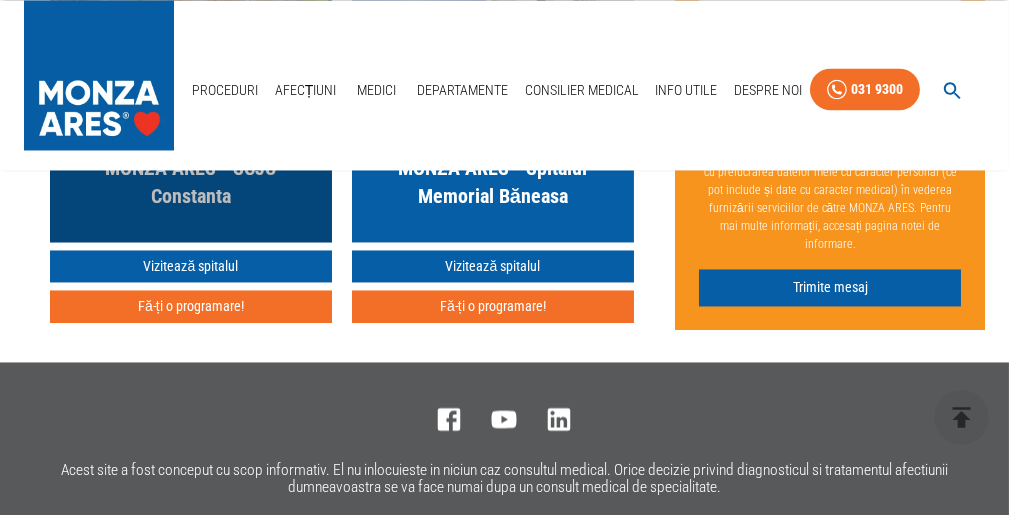 click on "MONZA ARES  - SCJU Constanta" at bounding box center [191, 182] 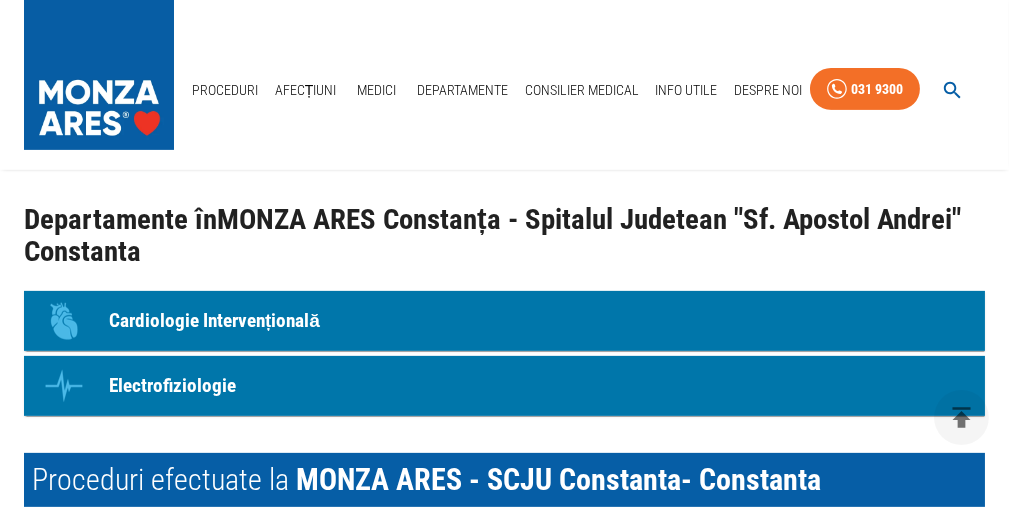 scroll, scrollTop: 1600, scrollLeft: 0, axis: vertical 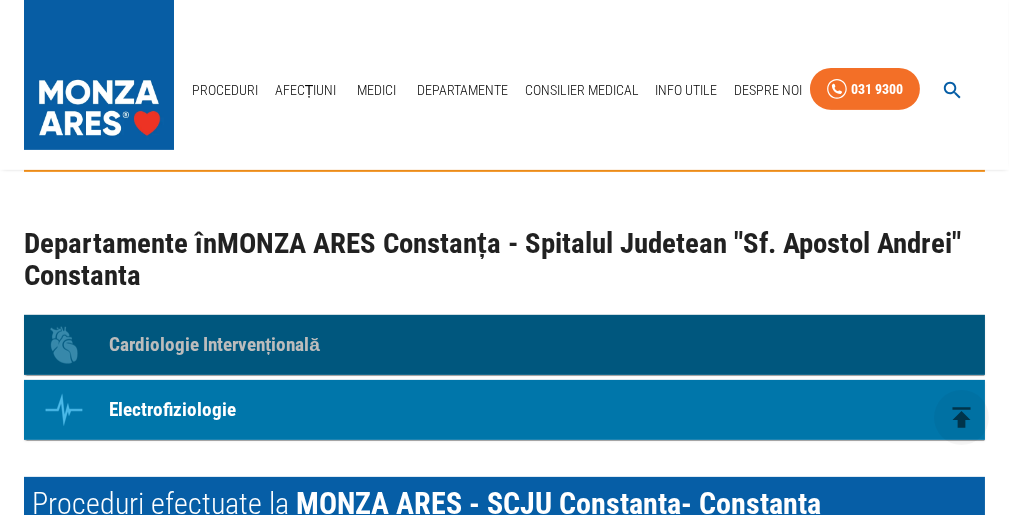 click on "Cardiologie Intervențională" at bounding box center [214, 345] 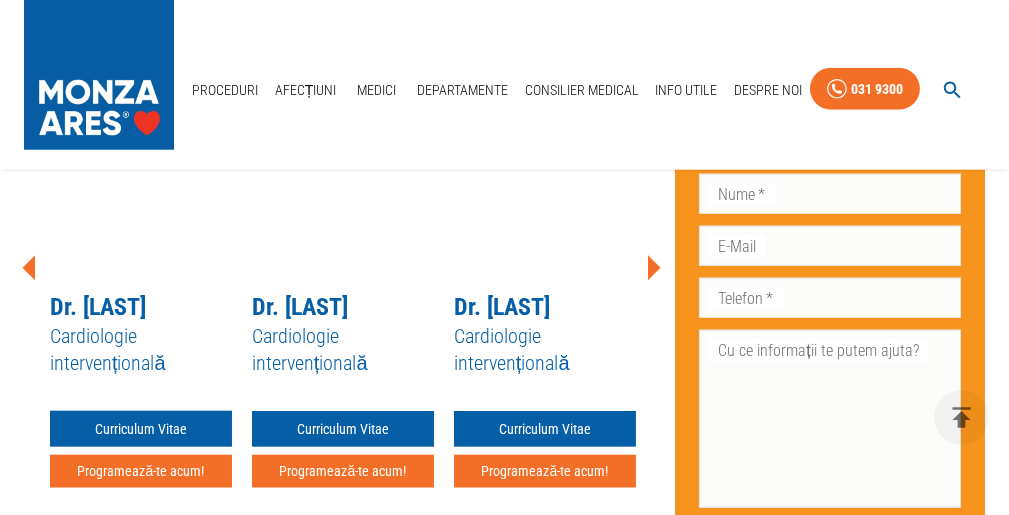 scroll, scrollTop: 4251, scrollLeft: 0, axis: vertical 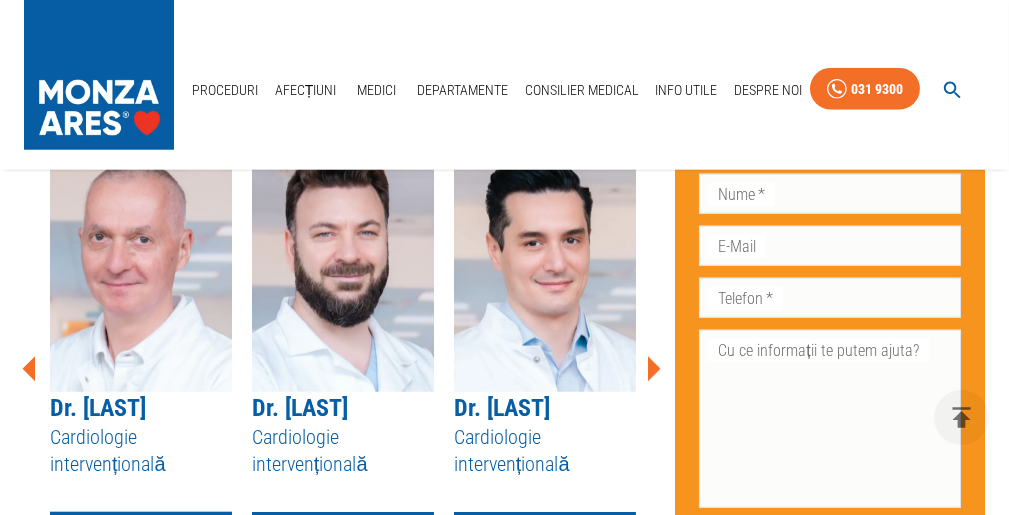 click 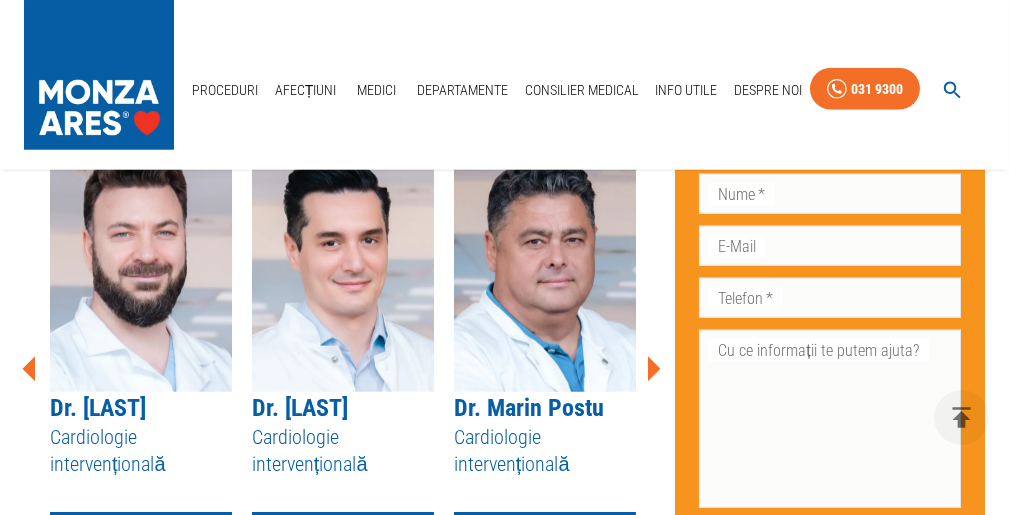 click 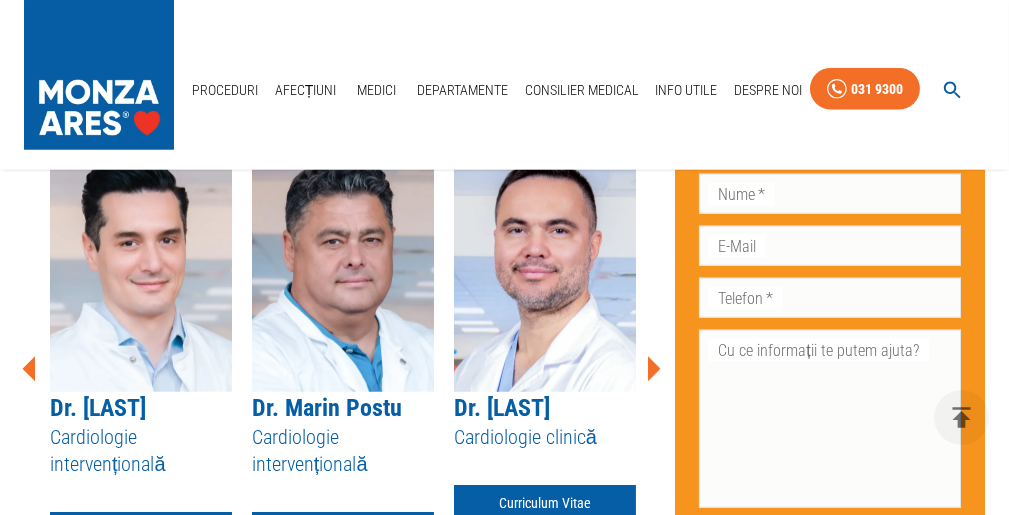 click 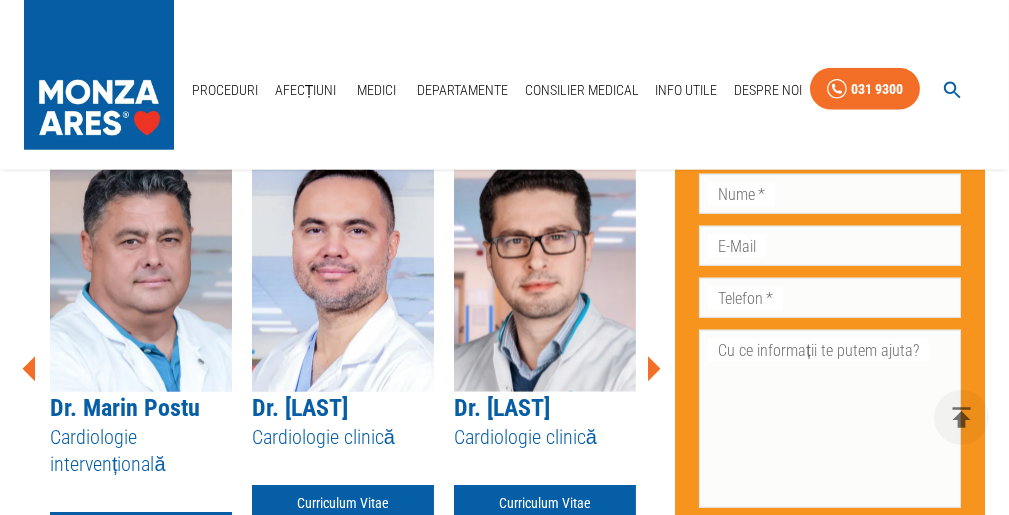 click 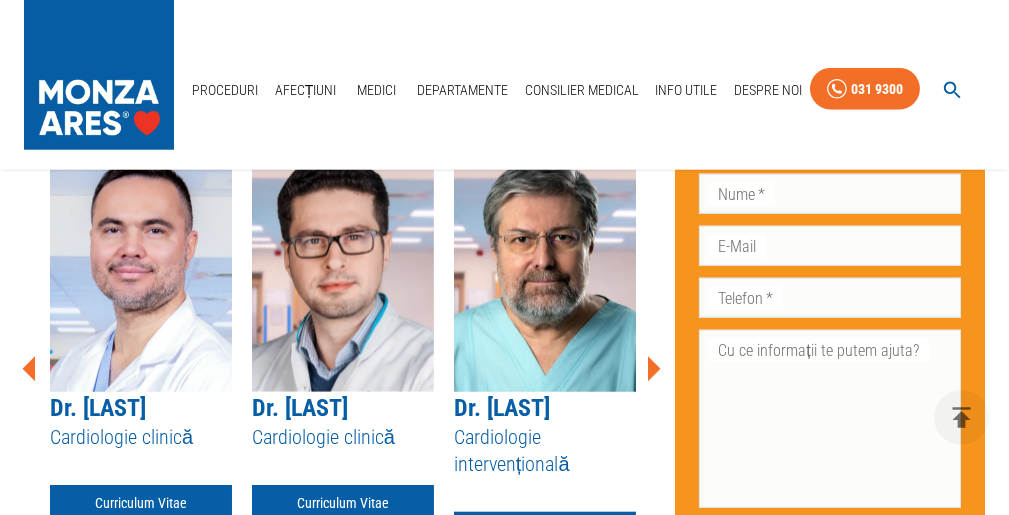 click 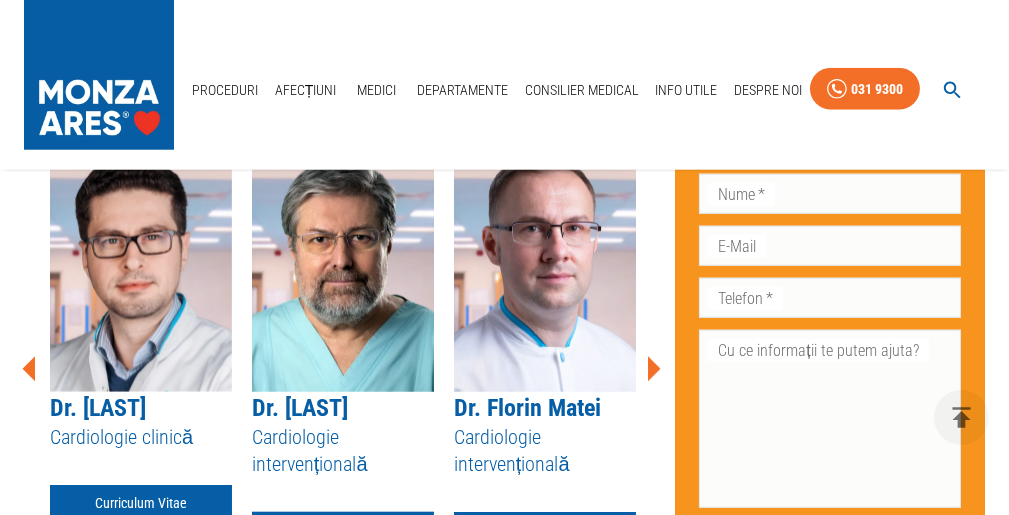 click 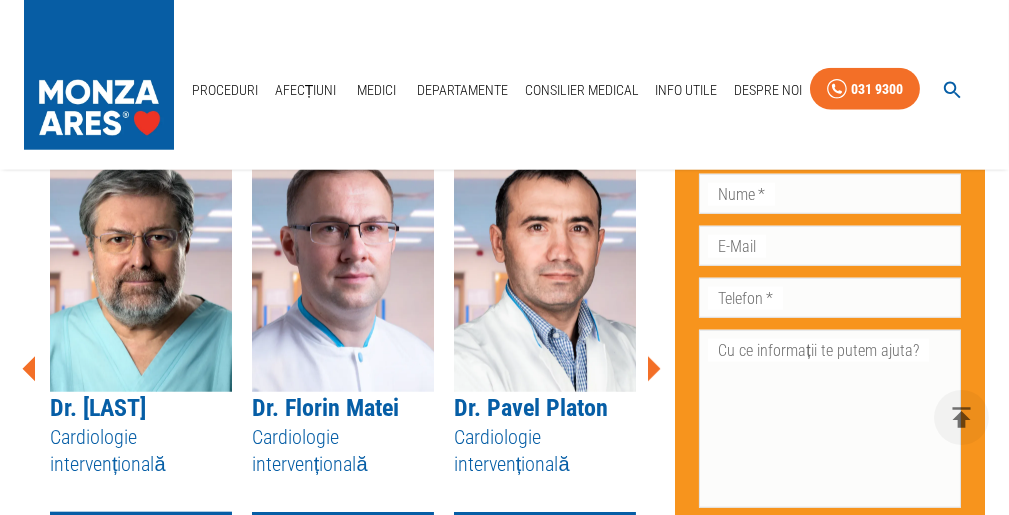 click 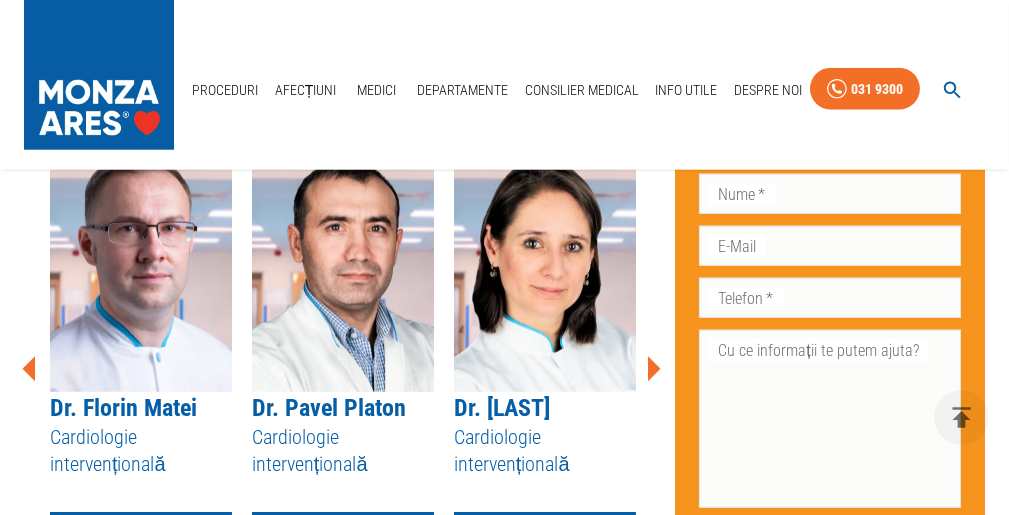 click 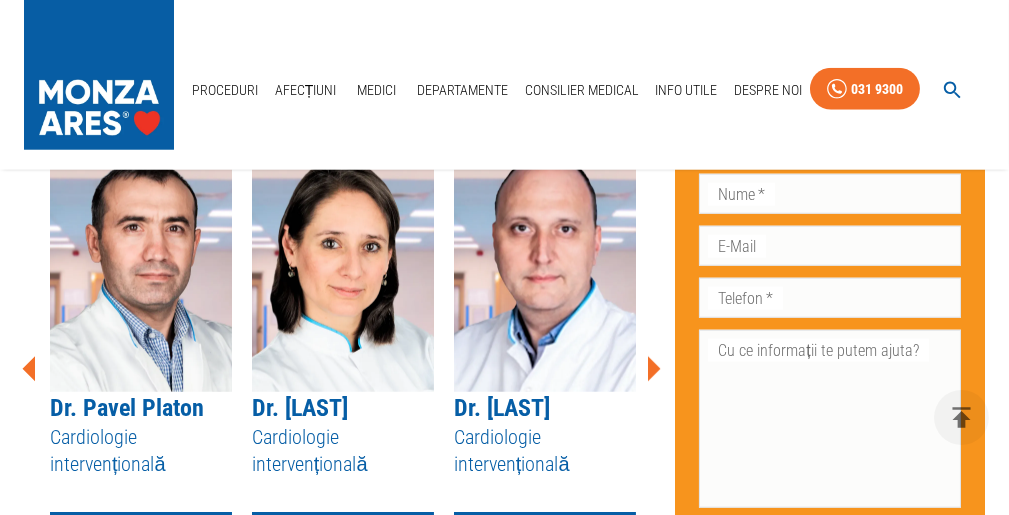 click 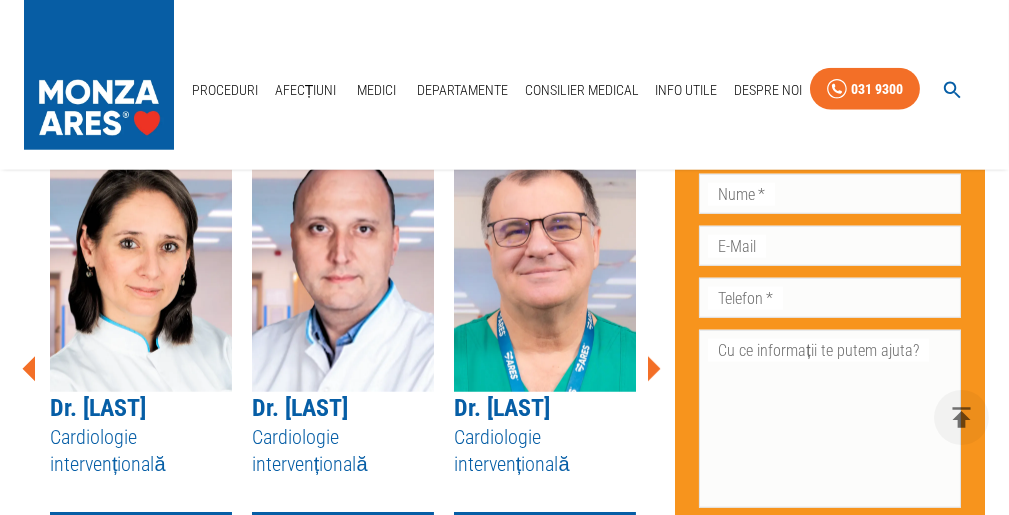 click 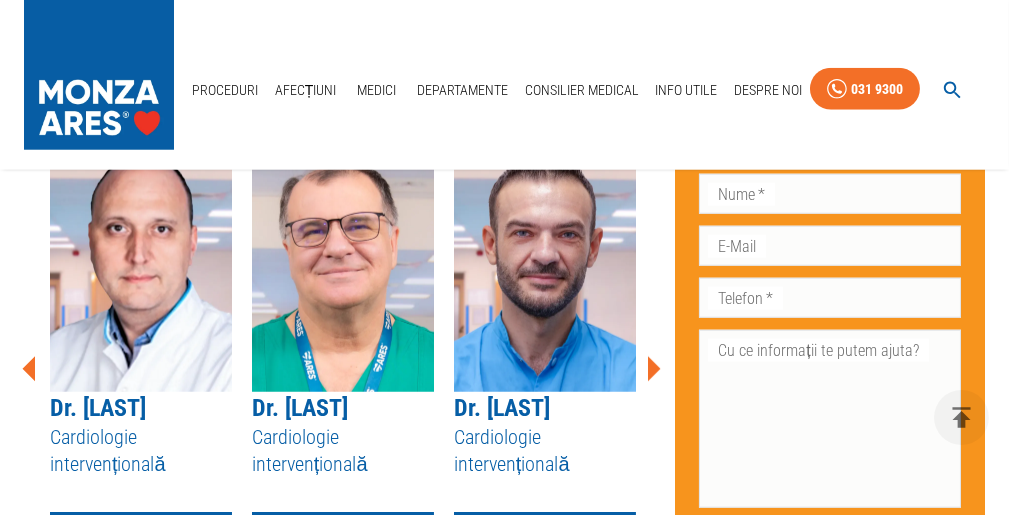 click 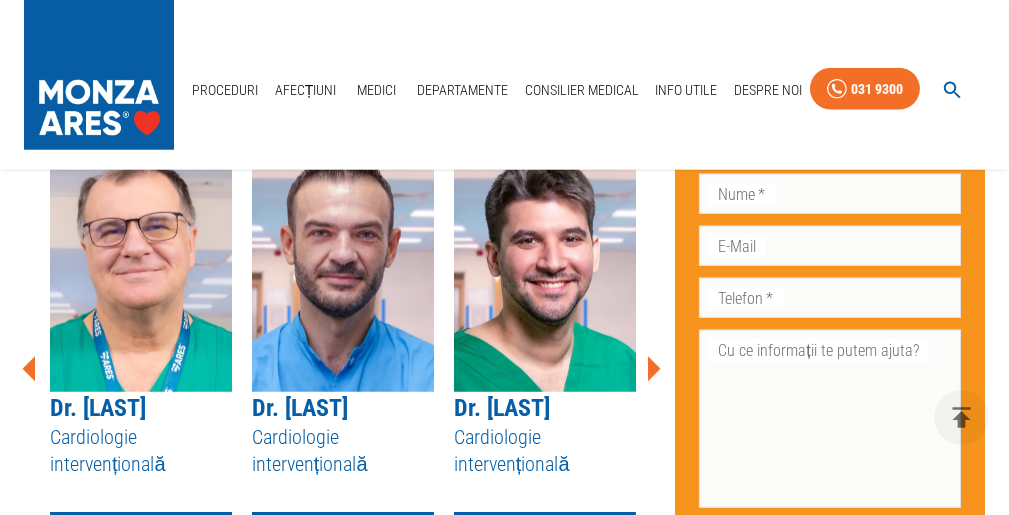 click 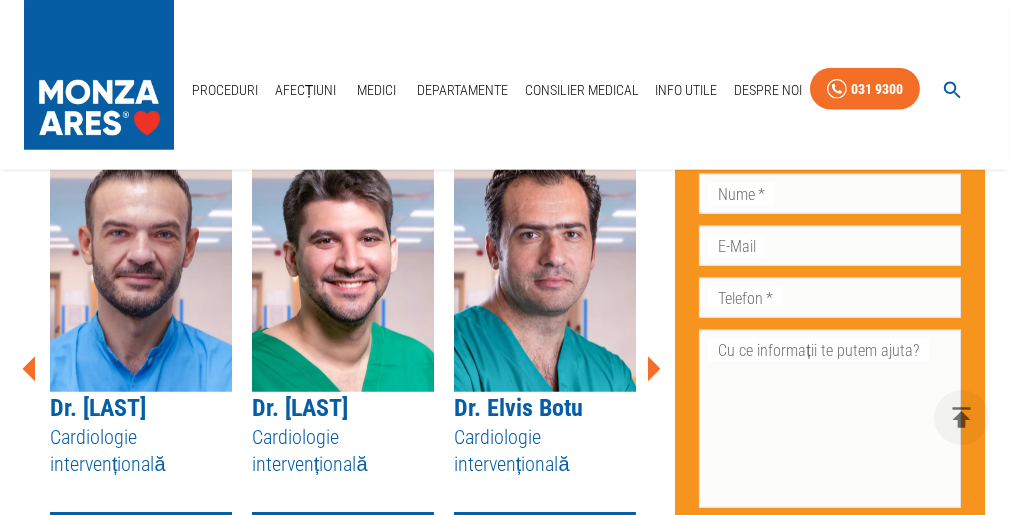 click 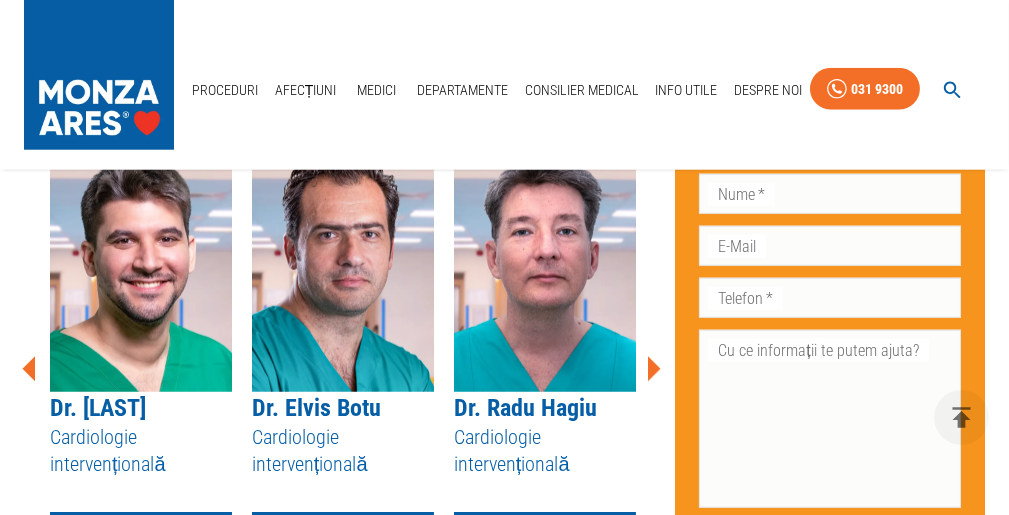 click 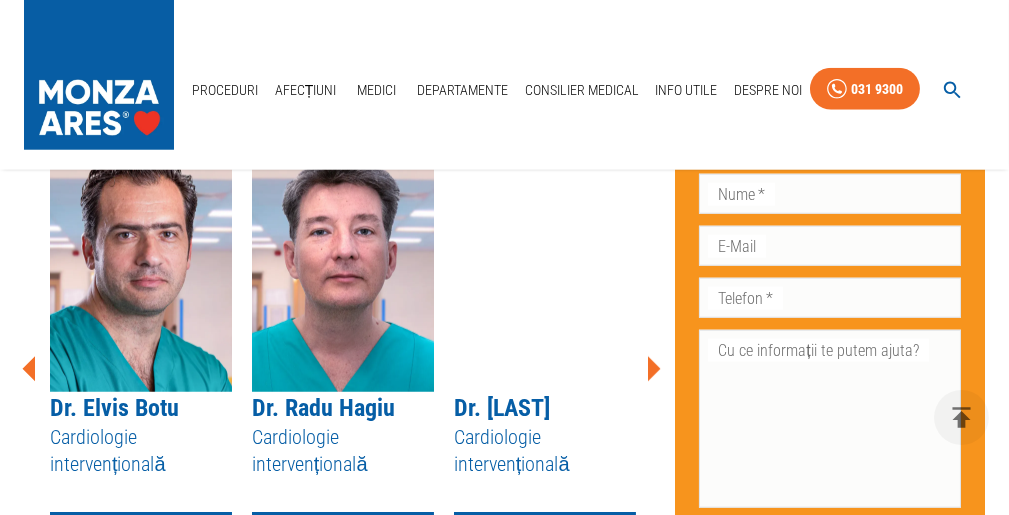 click 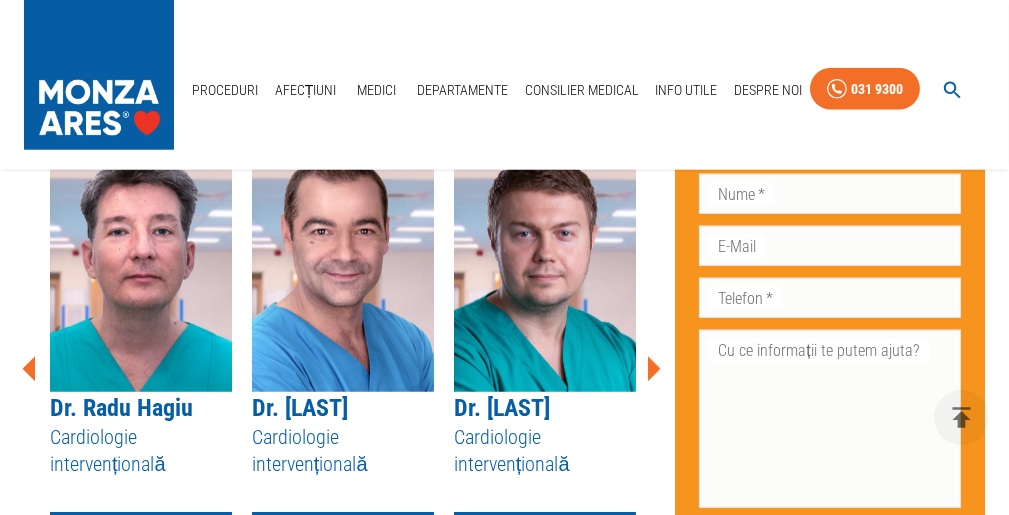 click 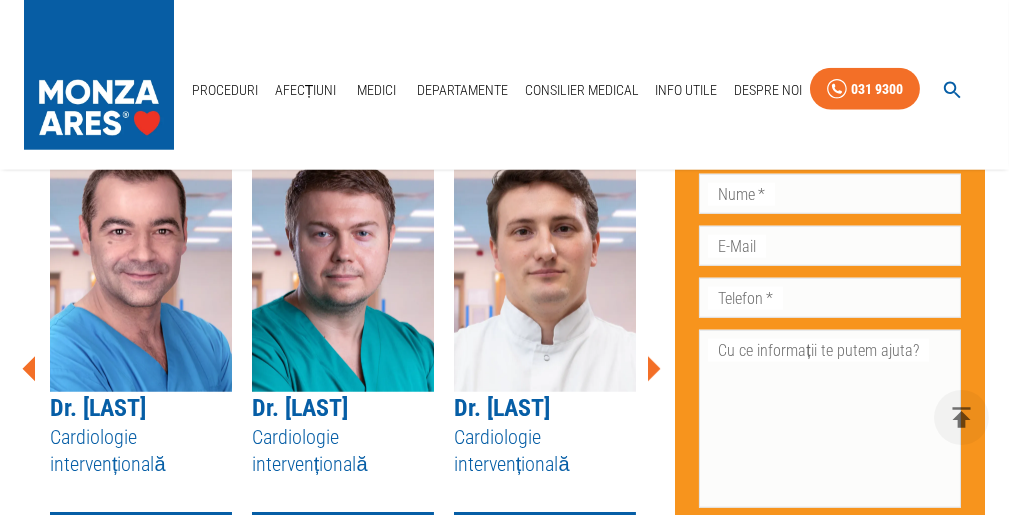 click 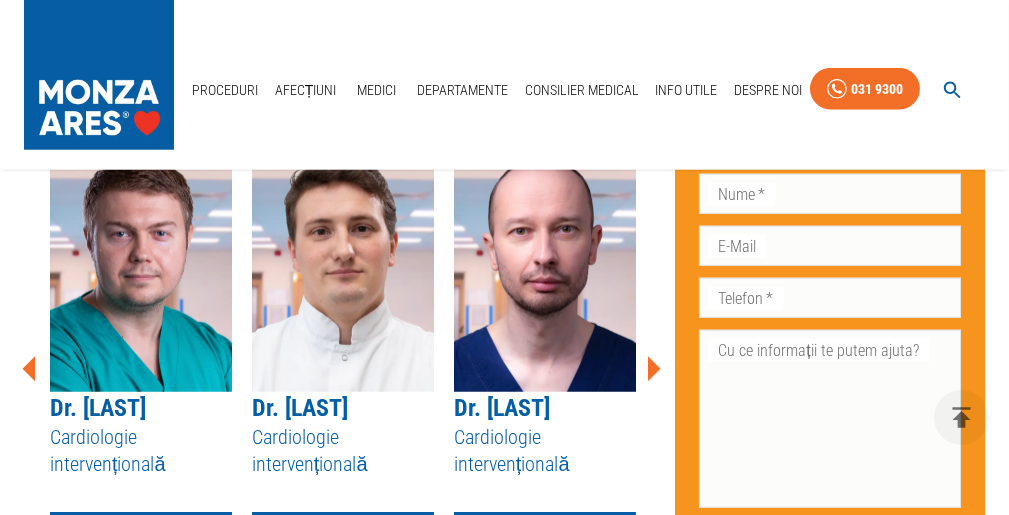 click 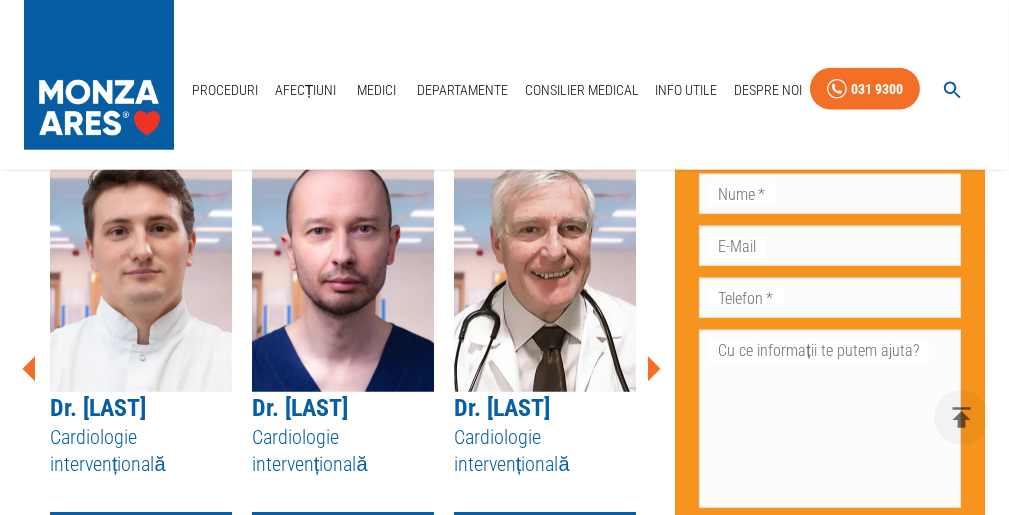 click 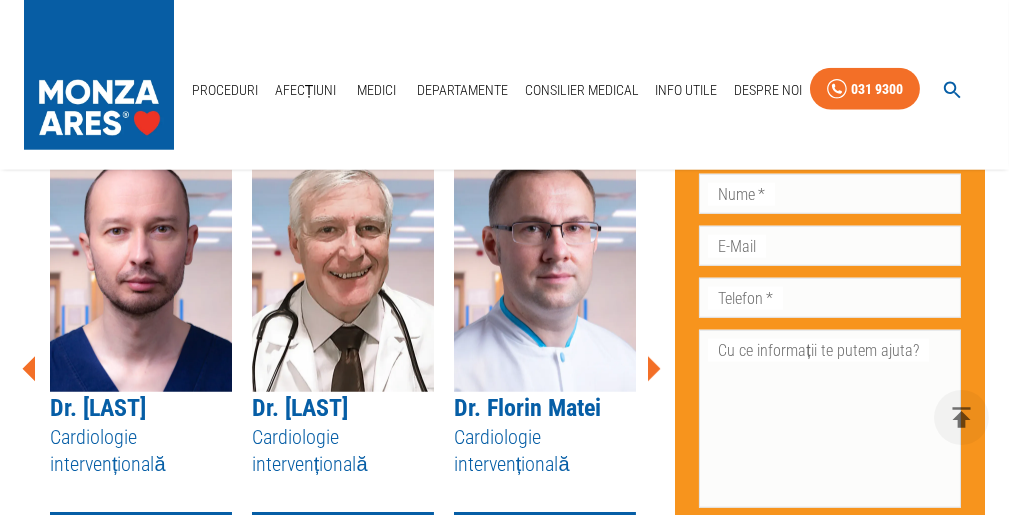 click 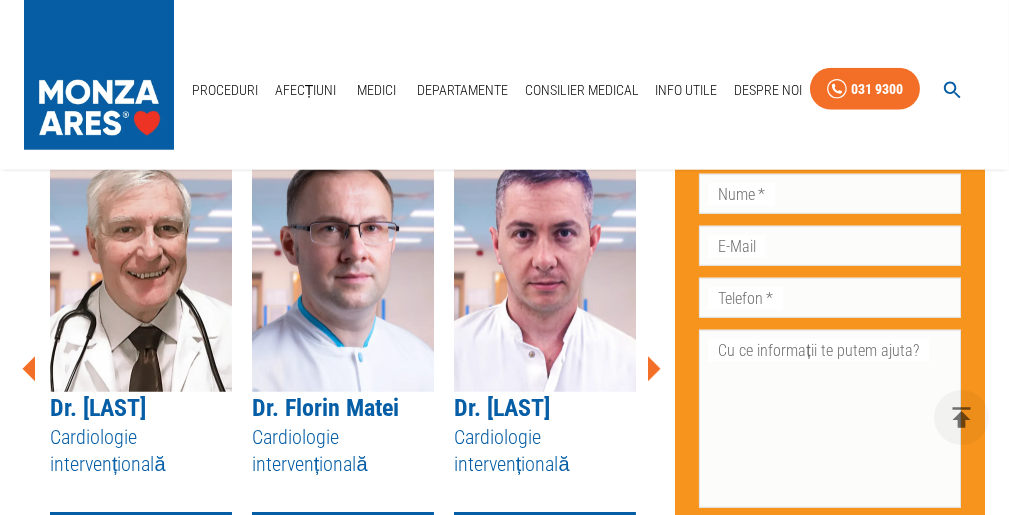 click 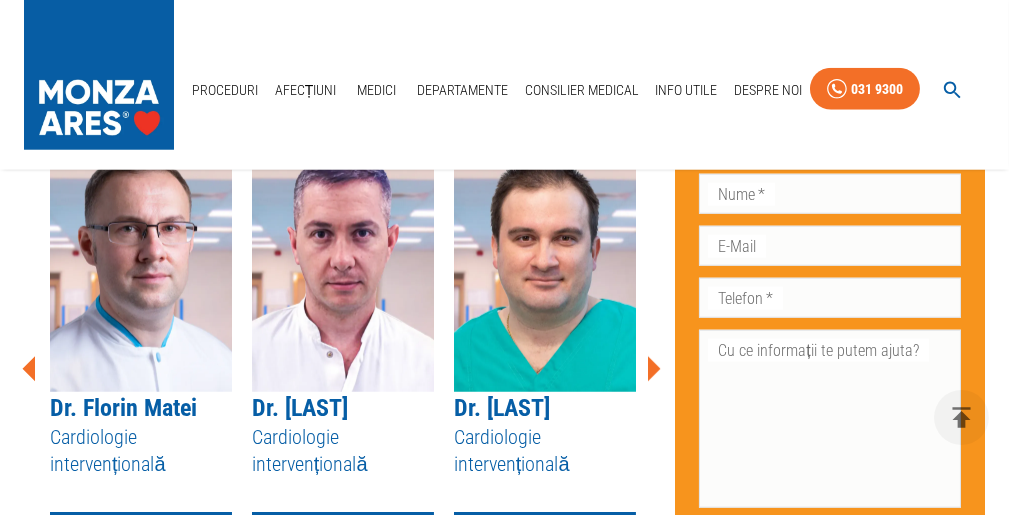 click 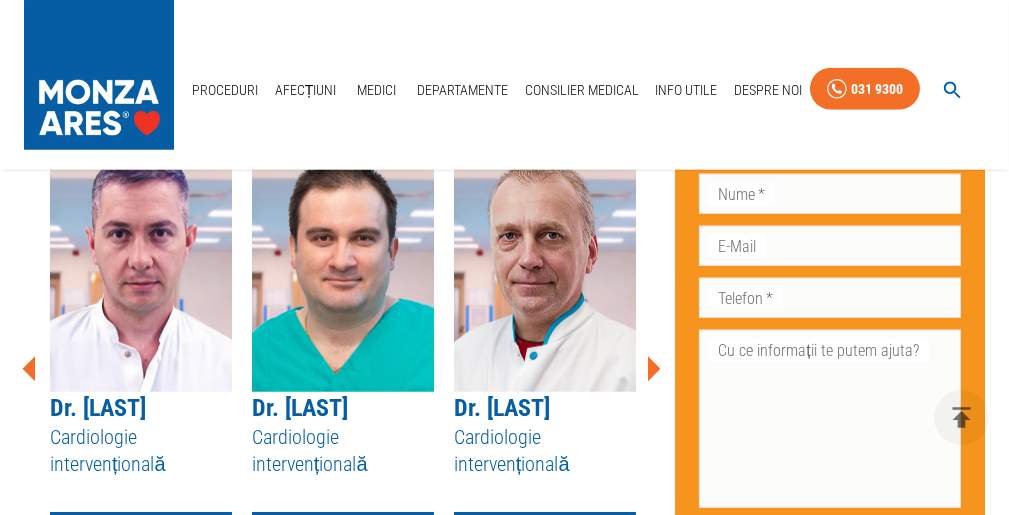 click 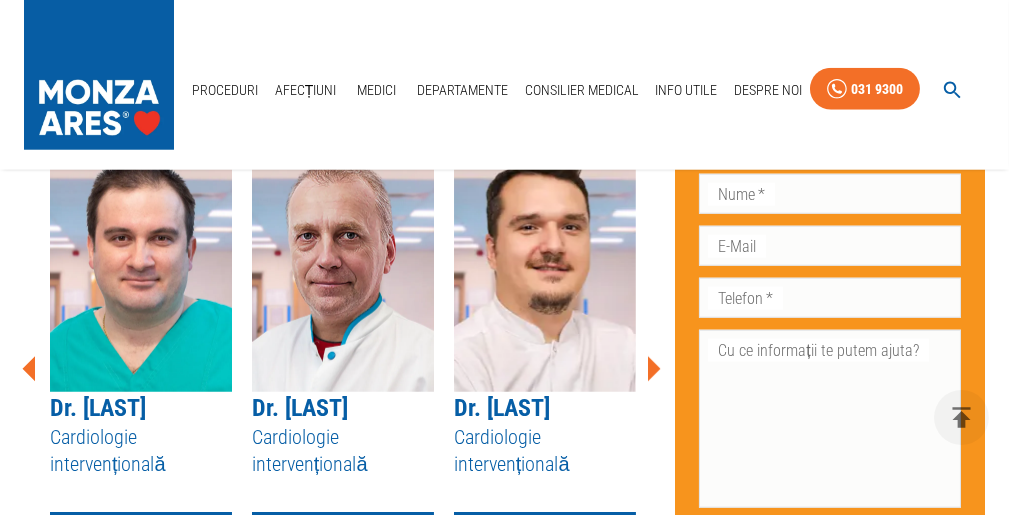 click 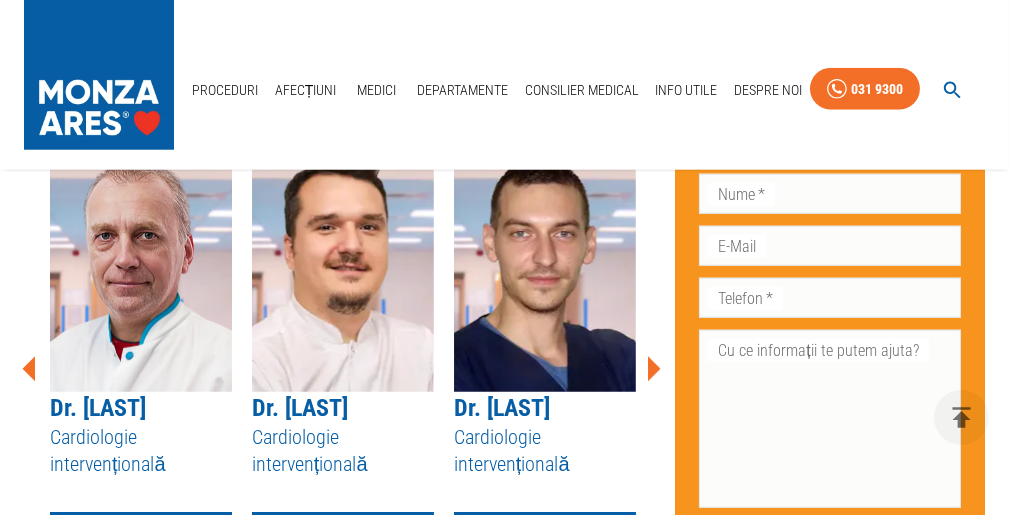 click 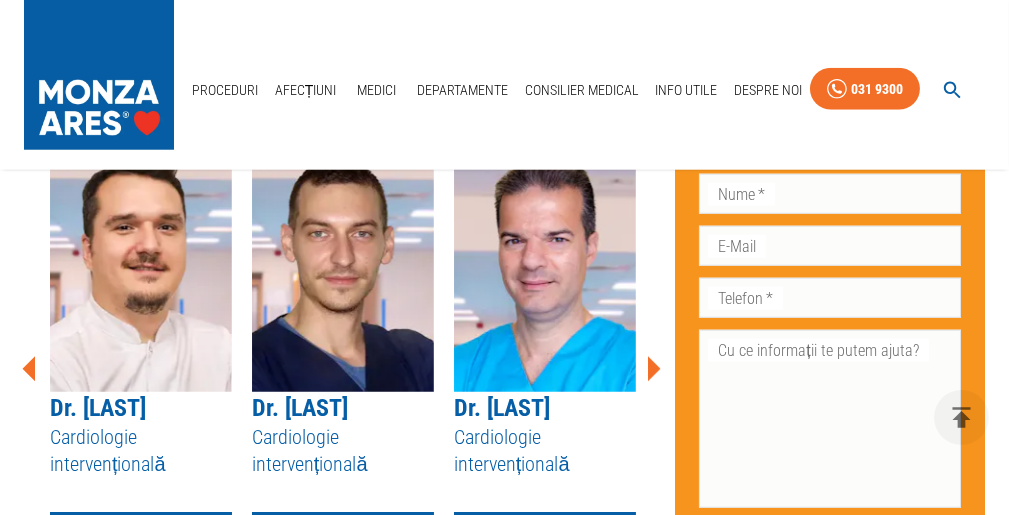 click 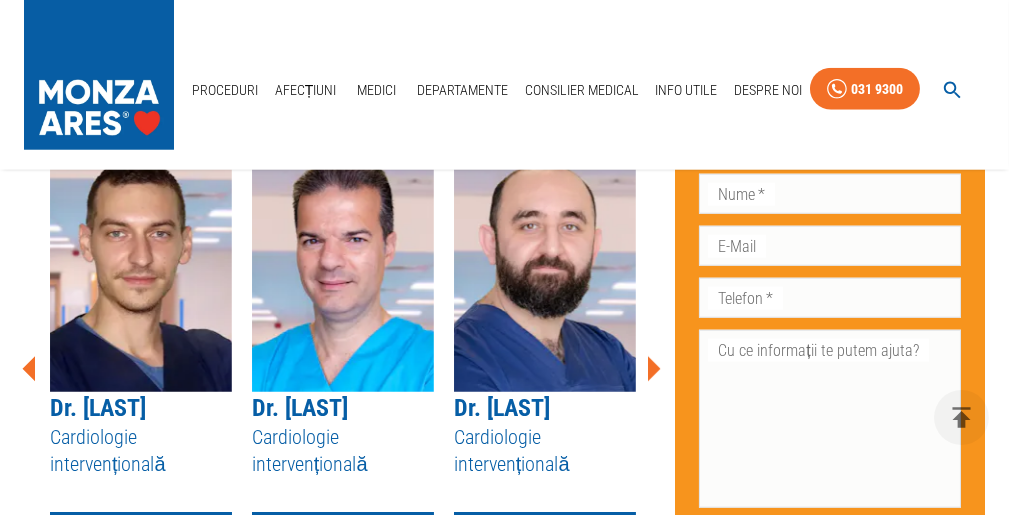 click 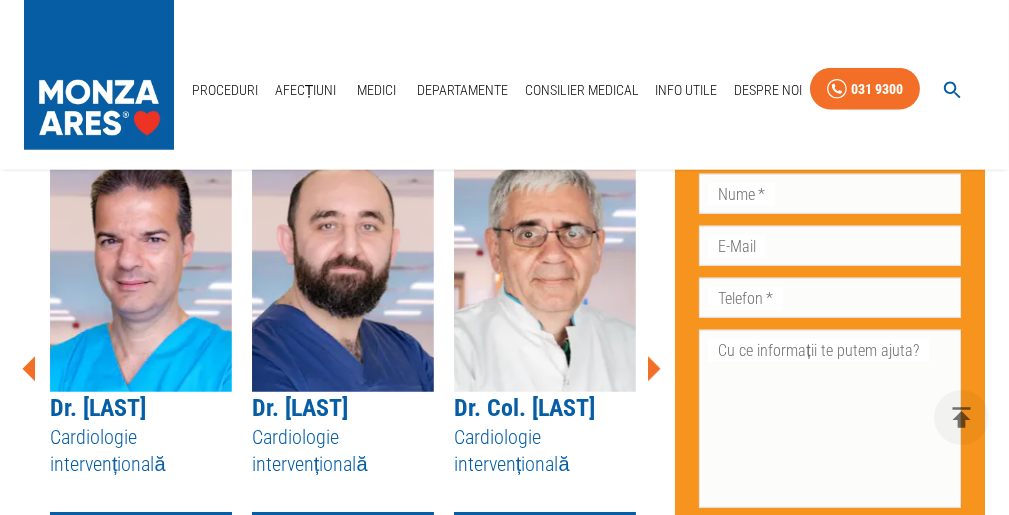 click 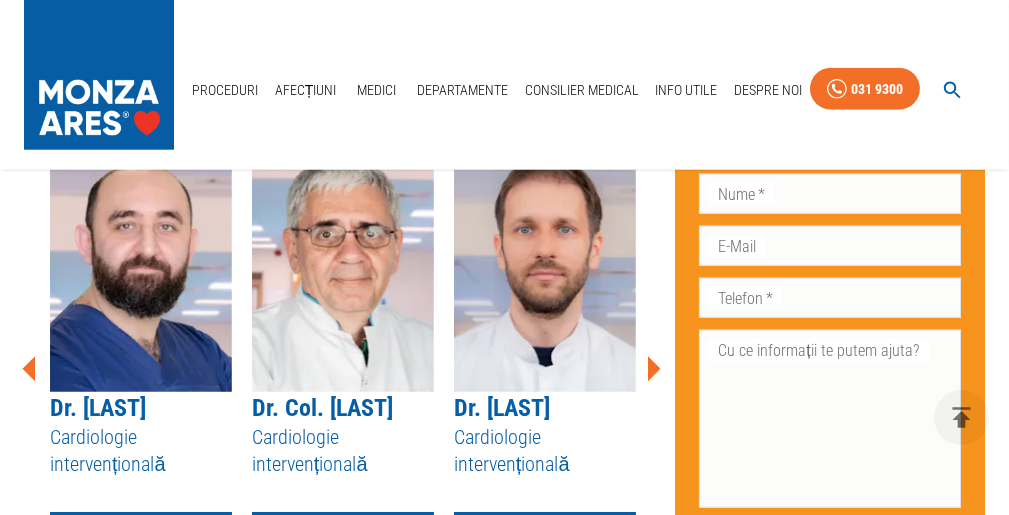 click 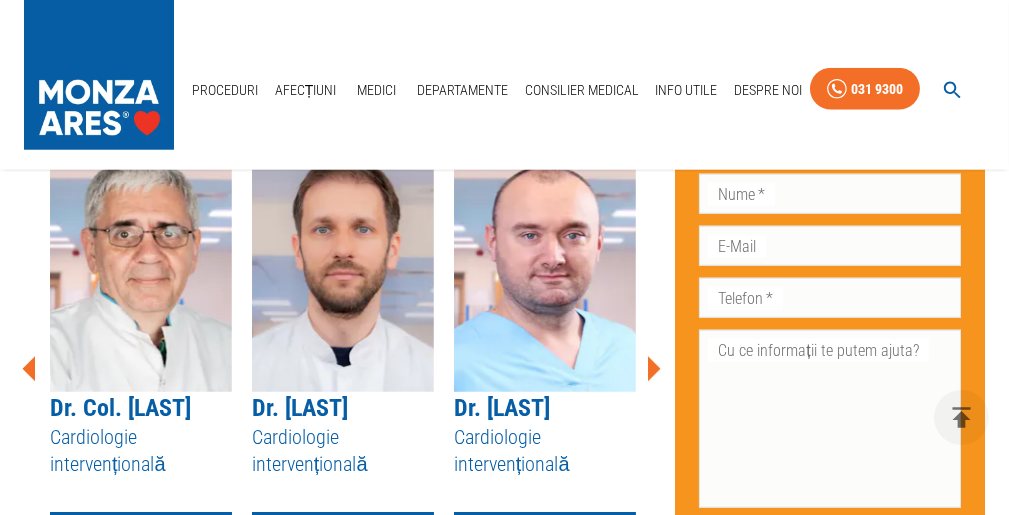 click 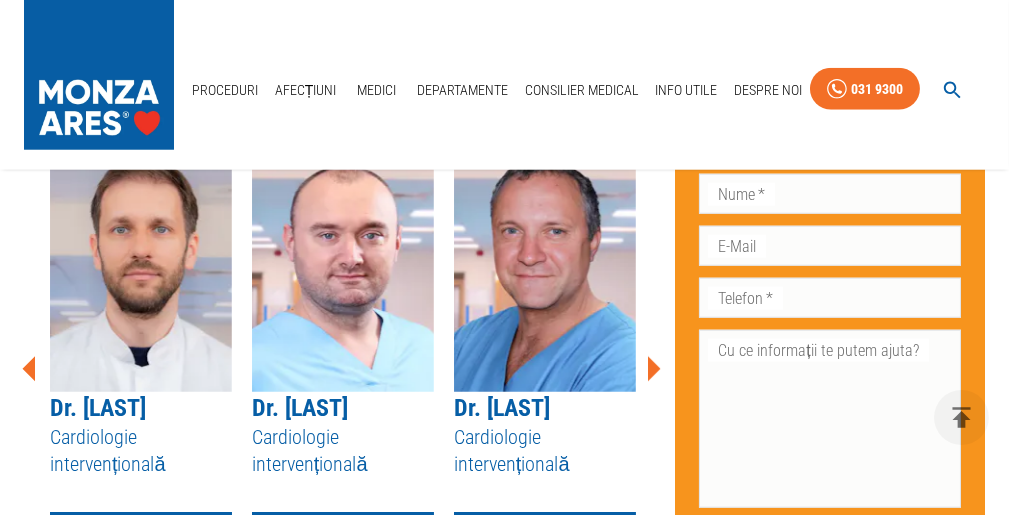 click 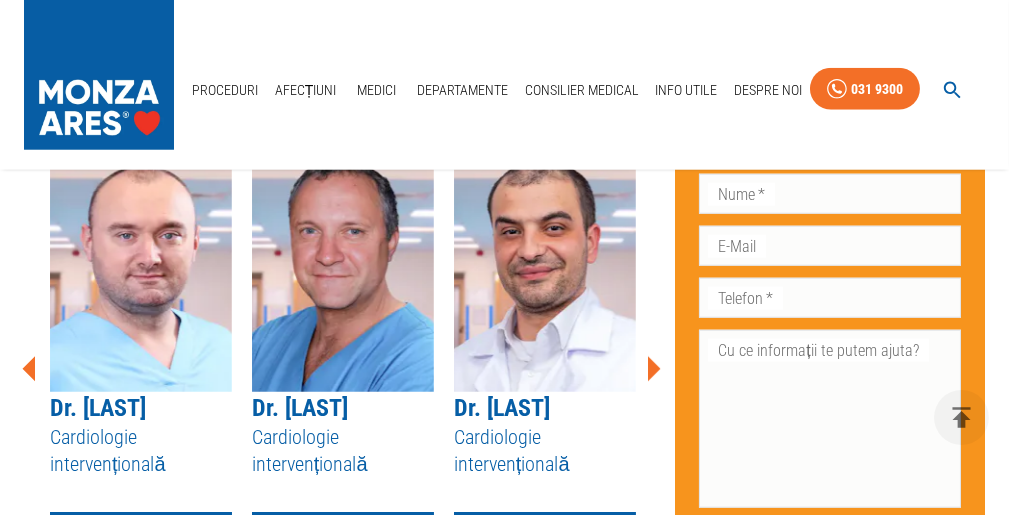 click 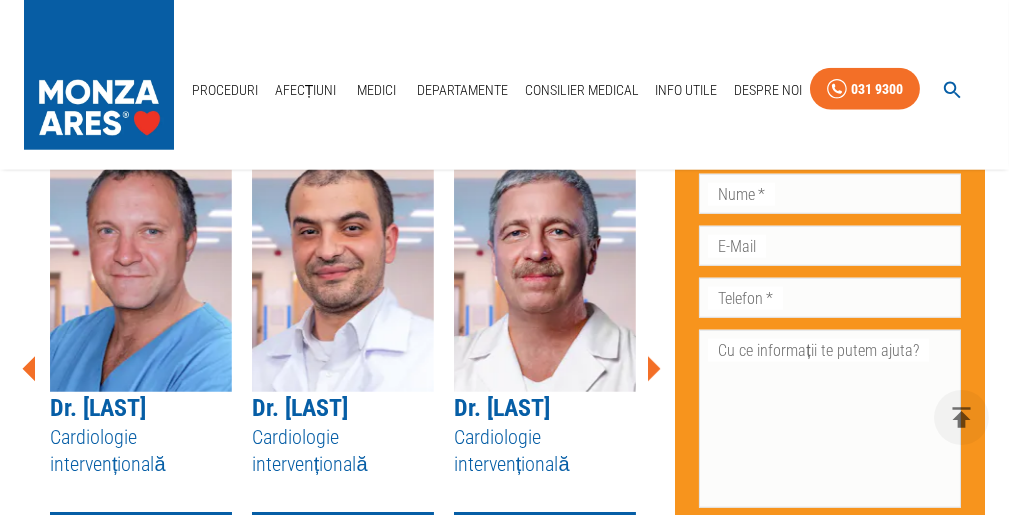 click 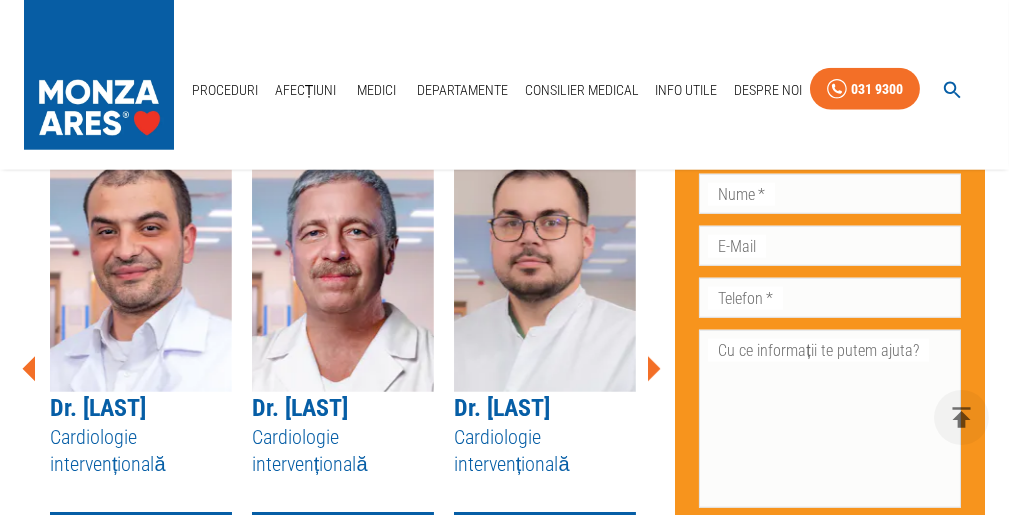 click 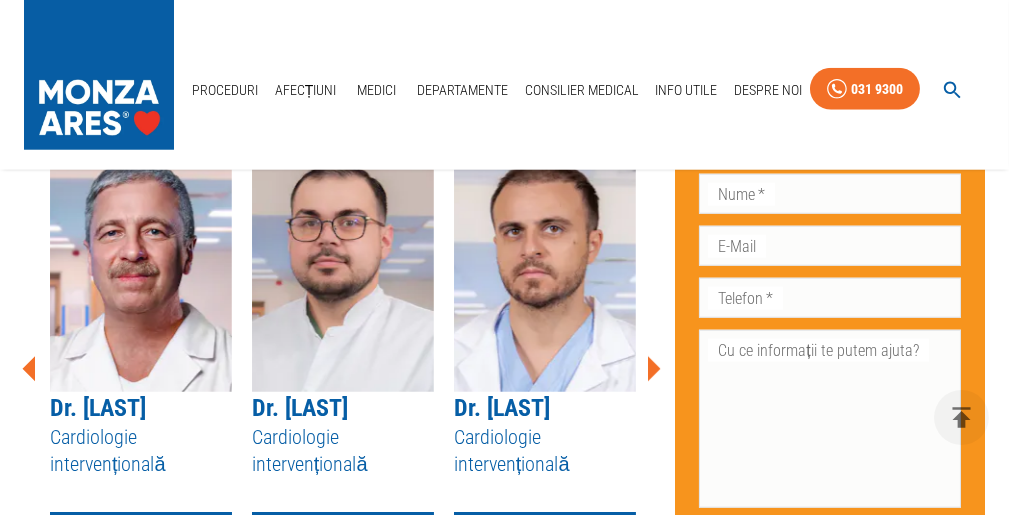 click 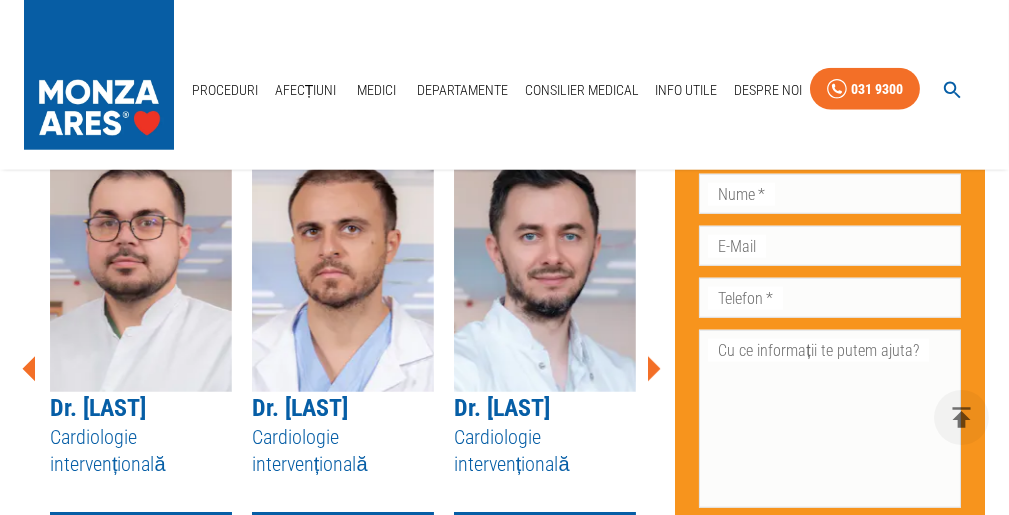 click 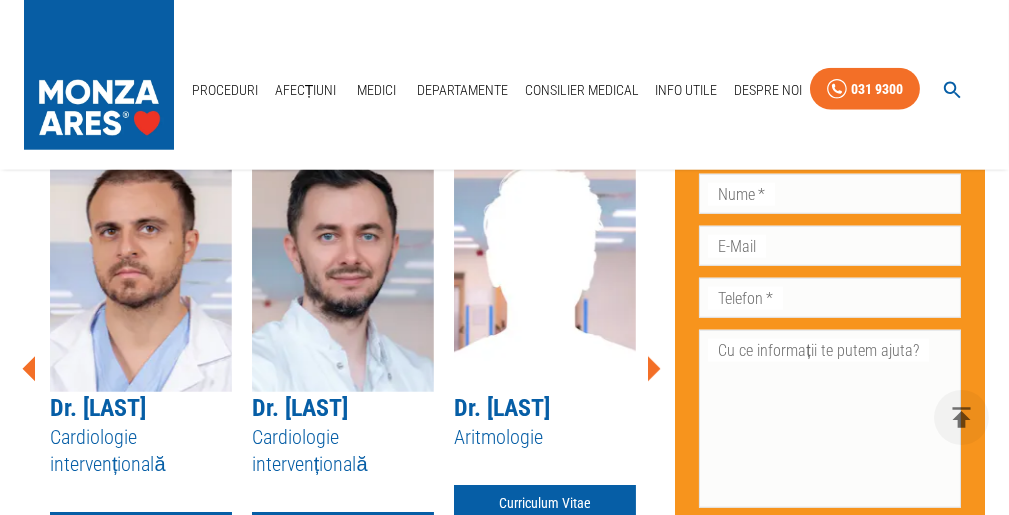 click 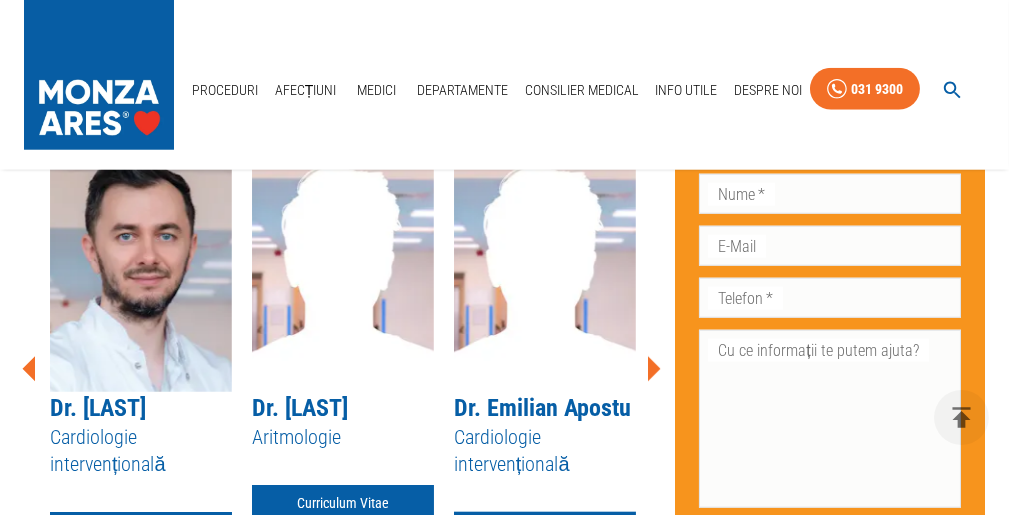click 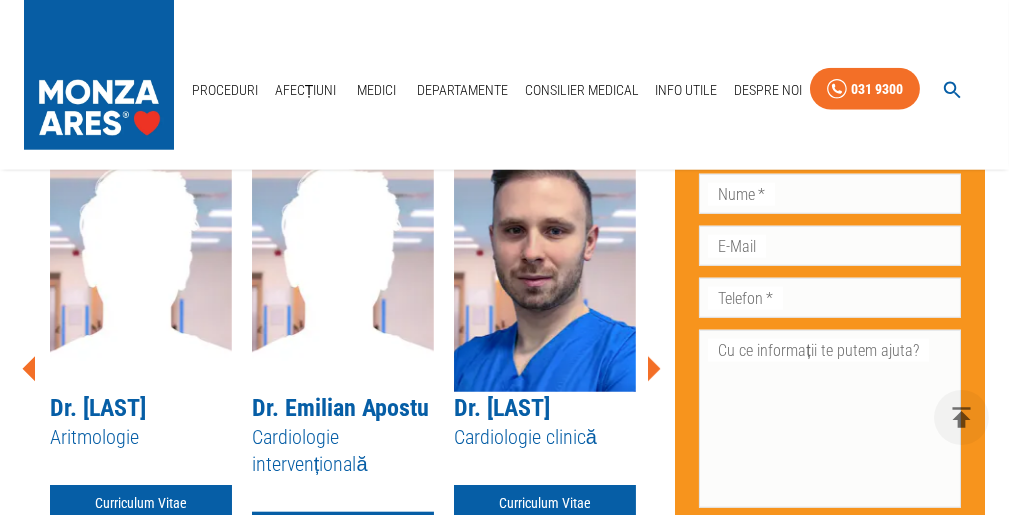 scroll, scrollTop: 4352, scrollLeft: 0, axis: vertical 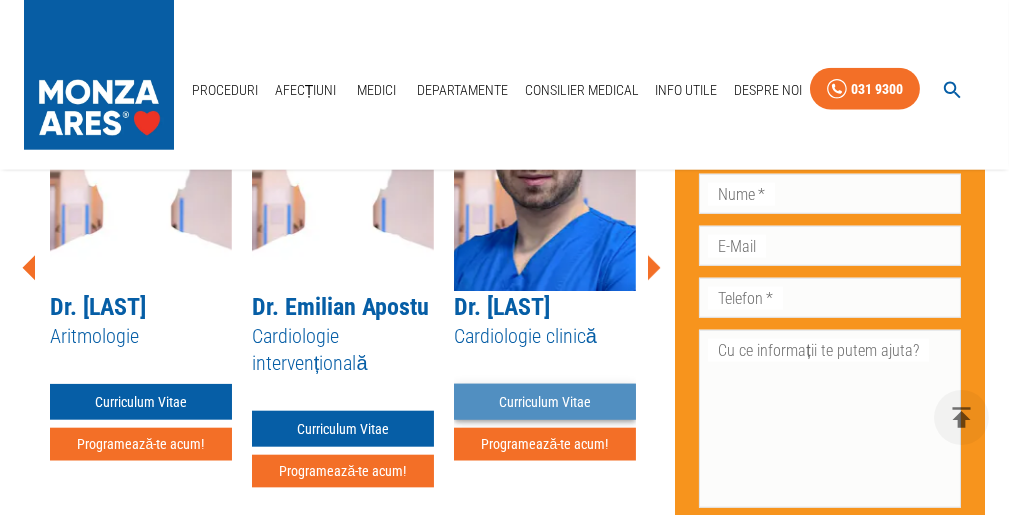 click on "Curriculum Vitae" at bounding box center (545, 402) 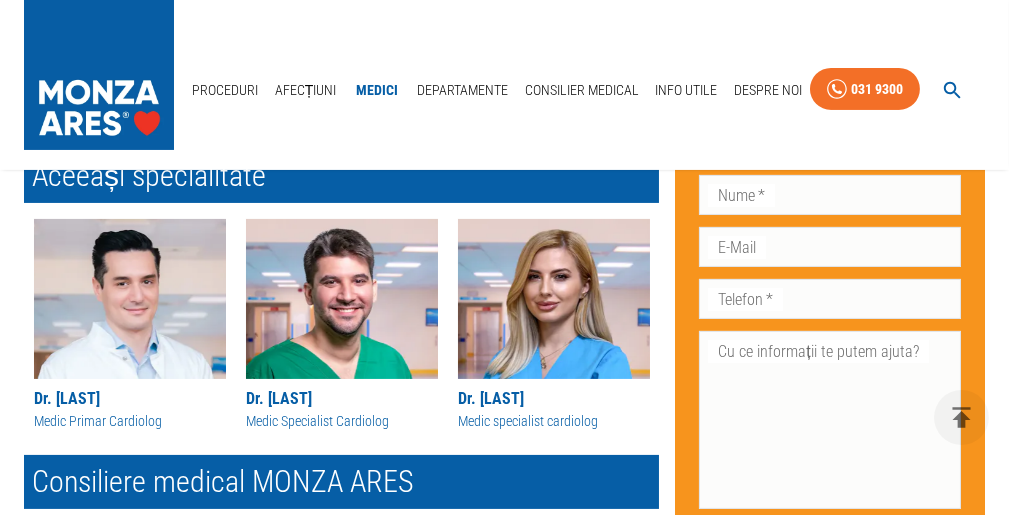 scroll, scrollTop: 1000, scrollLeft: 0, axis: vertical 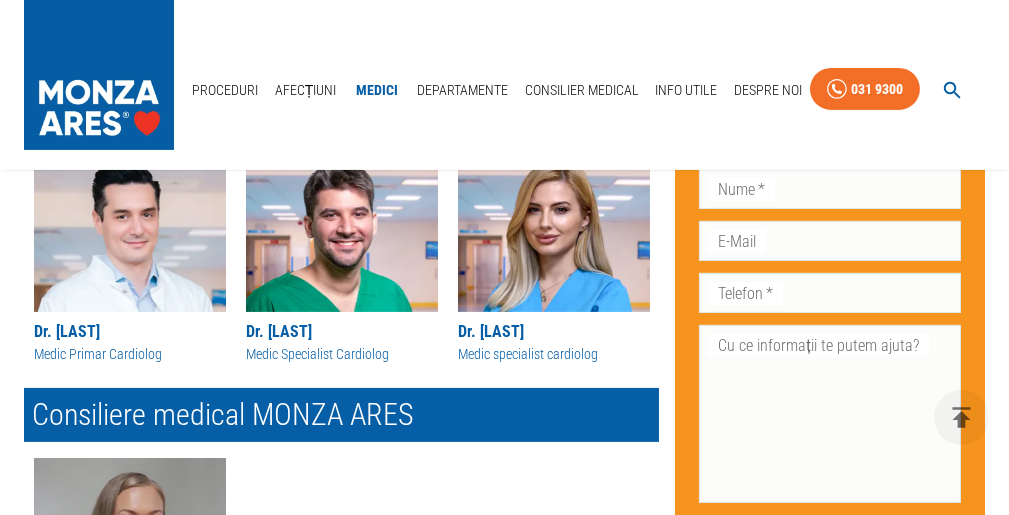 click on "Dr. [LAST]" at bounding box center [342, 332] 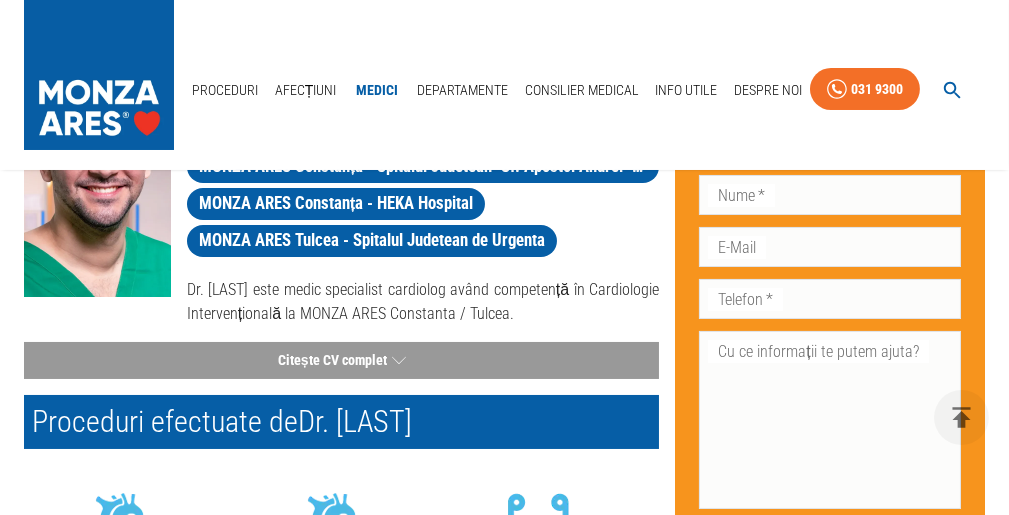 scroll, scrollTop: 300, scrollLeft: 0, axis: vertical 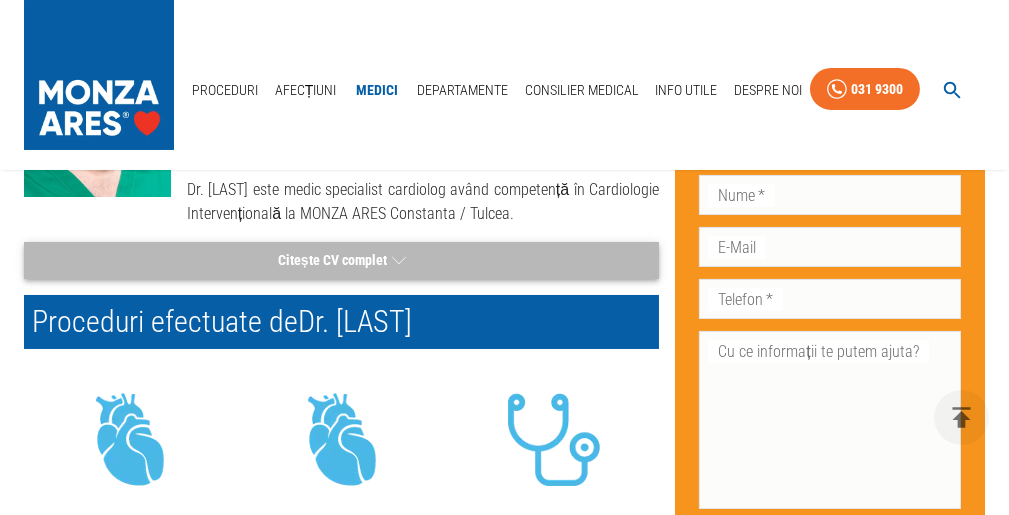 click on "Citește CV complet" at bounding box center (341, 260) 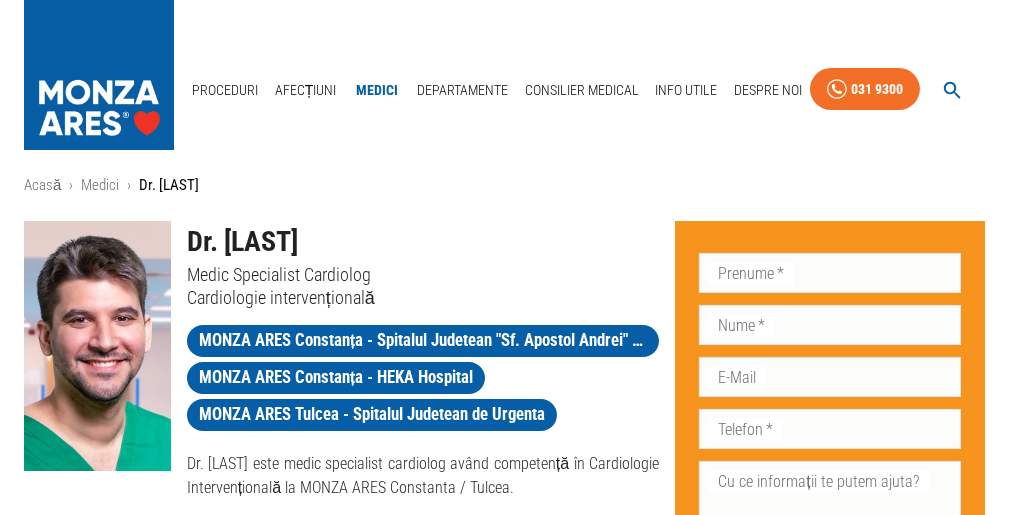 scroll, scrollTop: 0, scrollLeft: 0, axis: both 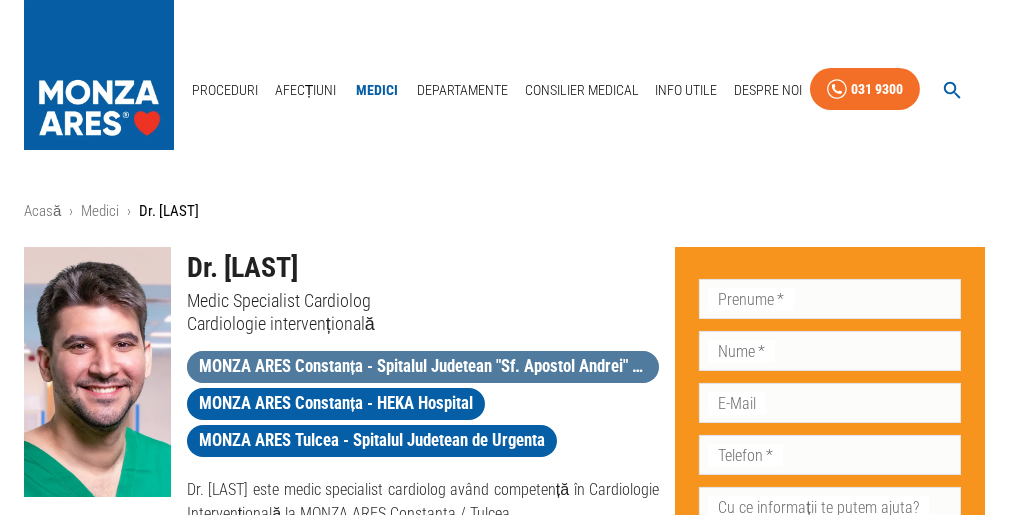 click on "MONZA ARES Constanța - Spitalul Judetean "Sf. Apostol Andrei" Constanta" at bounding box center (423, 366) 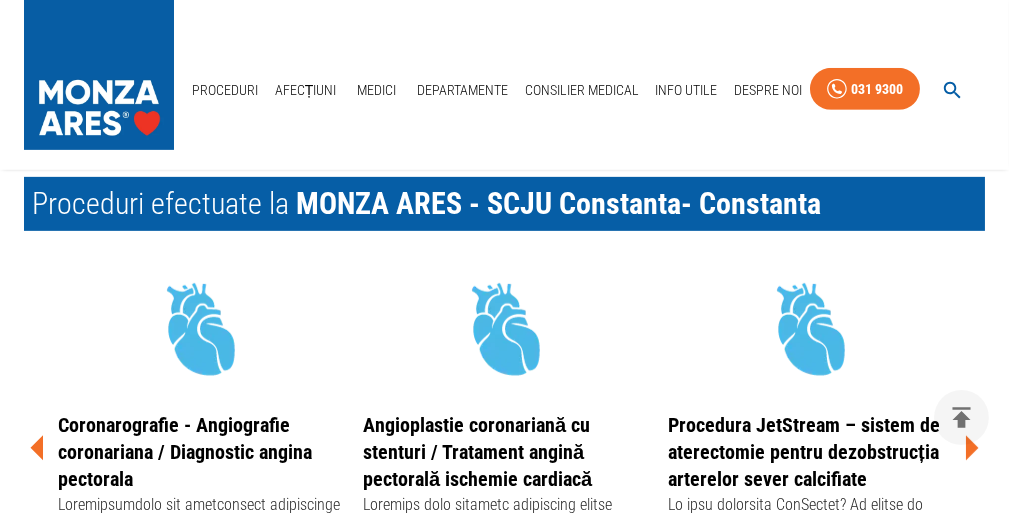 scroll, scrollTop: 1700, scrollLeft: 0, axis: vertical 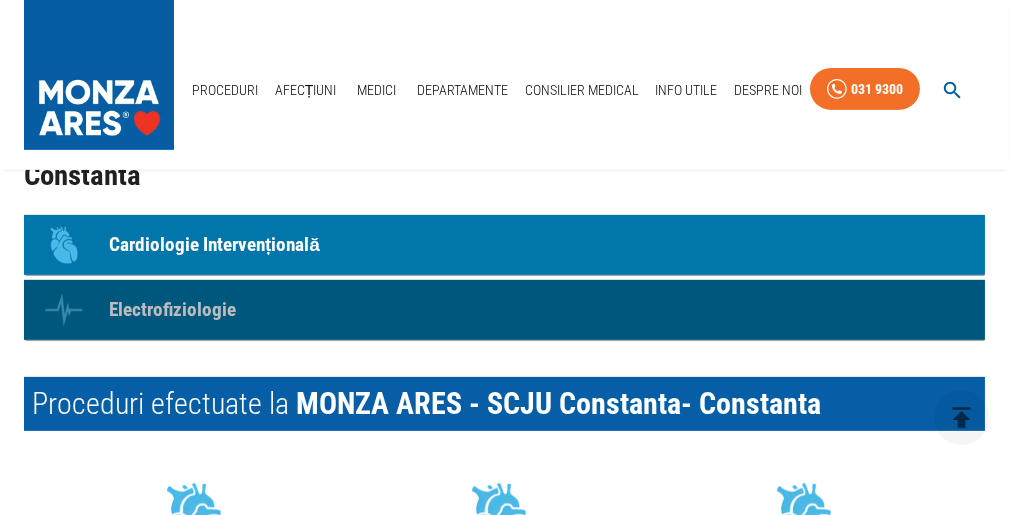 click on "Electrofiziologie" at bounding box center [172, 310] 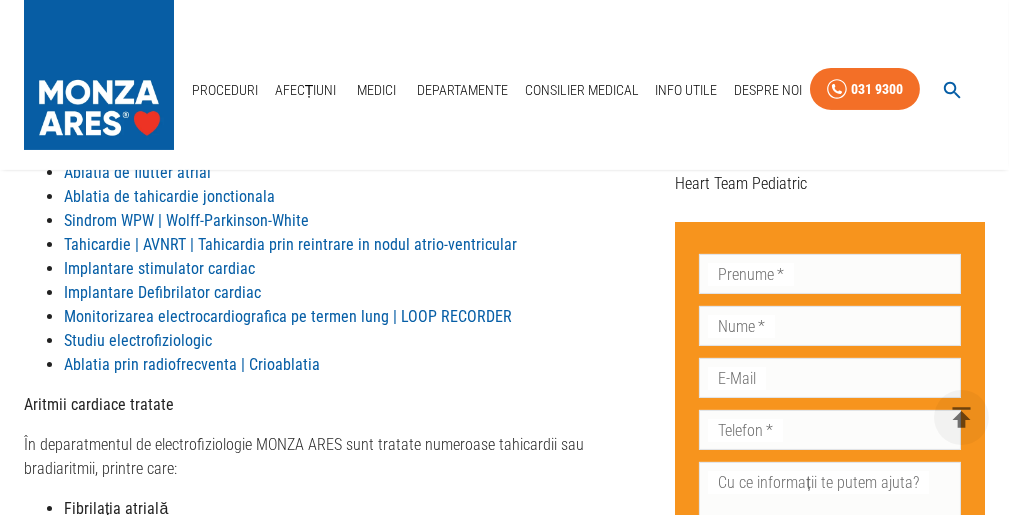 scroll, scrollTop: 700, scrollLeft: 0, axis: vertical 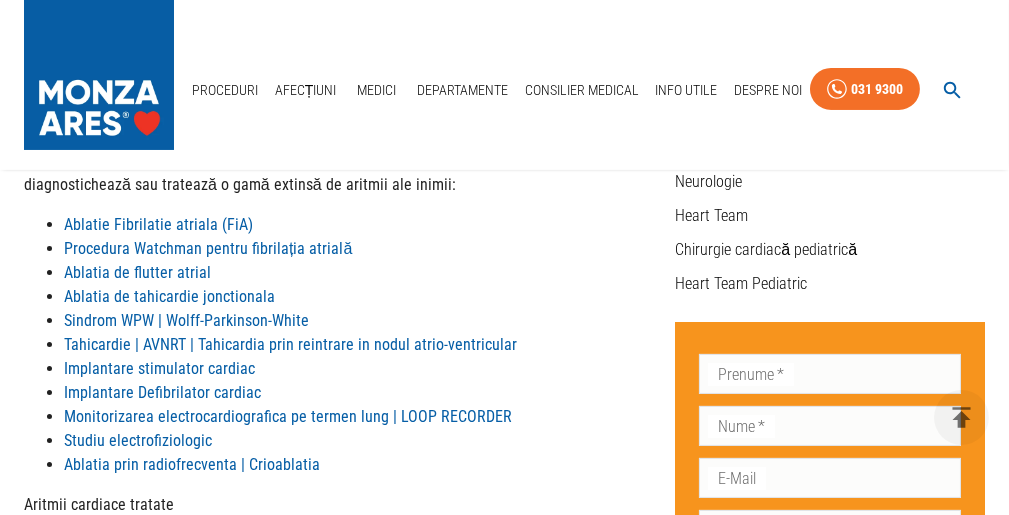 click on "Ablatia prin radiofrecventa | Crioablatia" at bounding box center [192, 464] 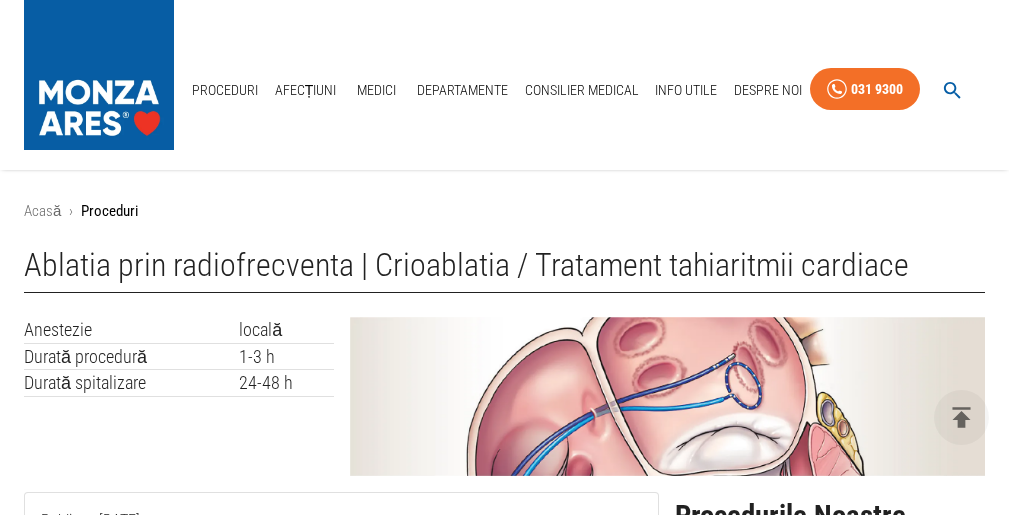 scroll, scrollTop: 800, scrollLeft: 0, axis: vertical 